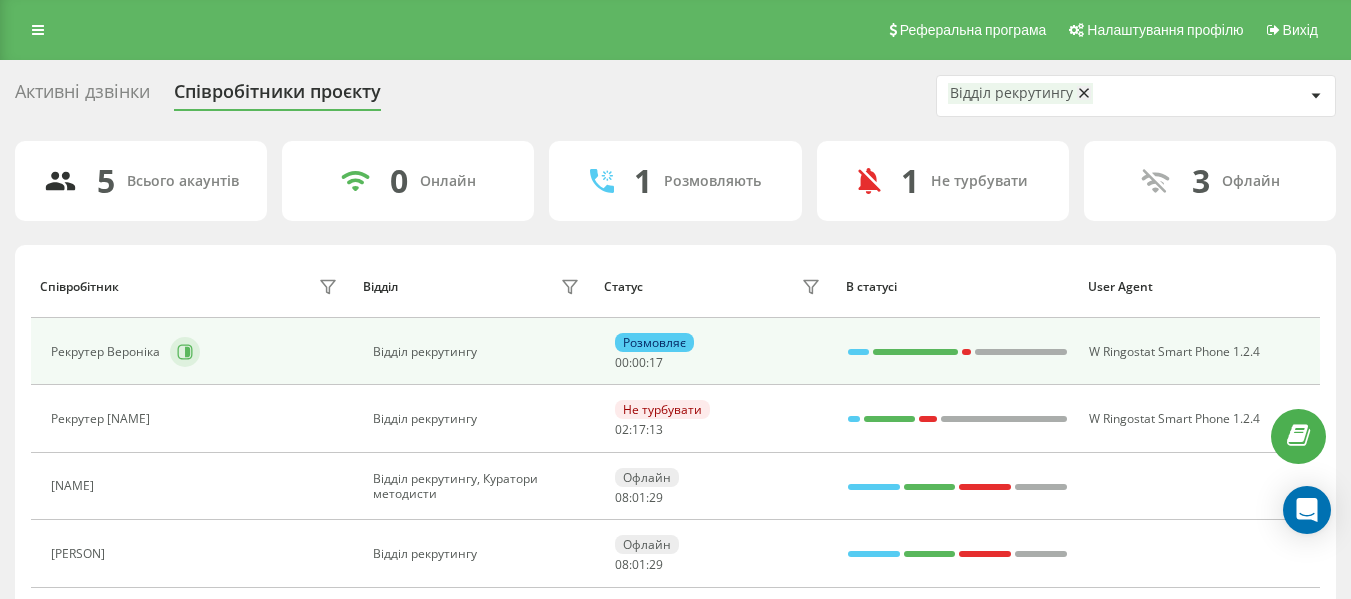 scroll, scrollTop: 0, scrollLeft: 0, axis: both 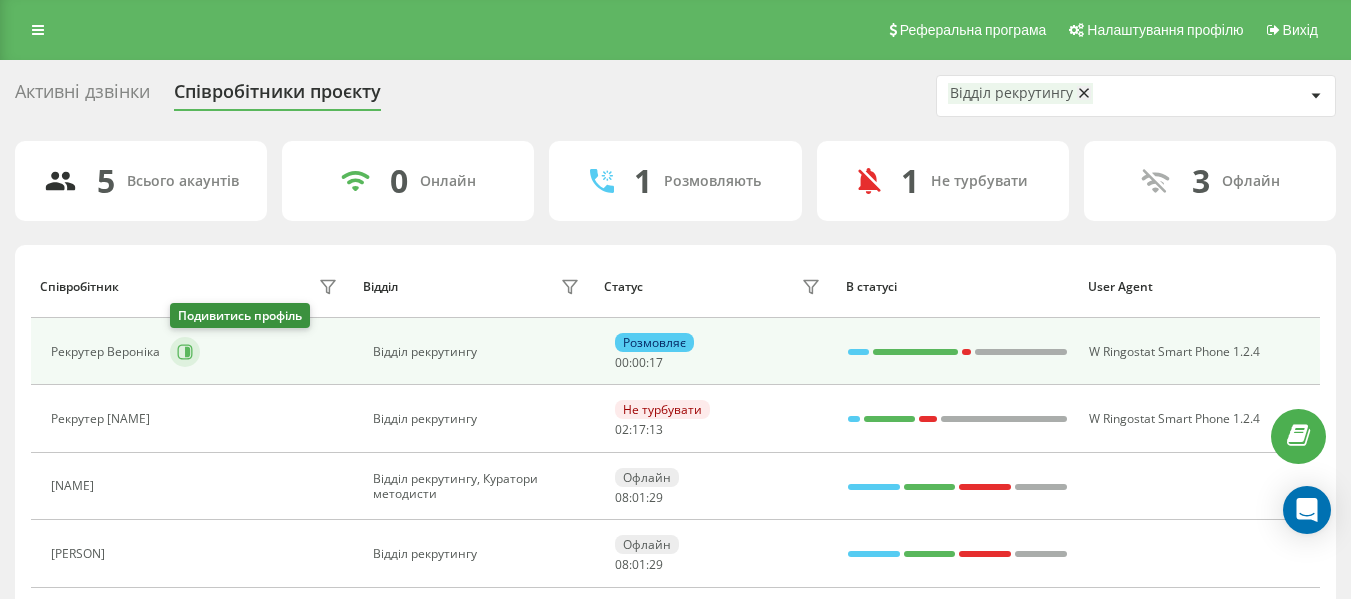 click 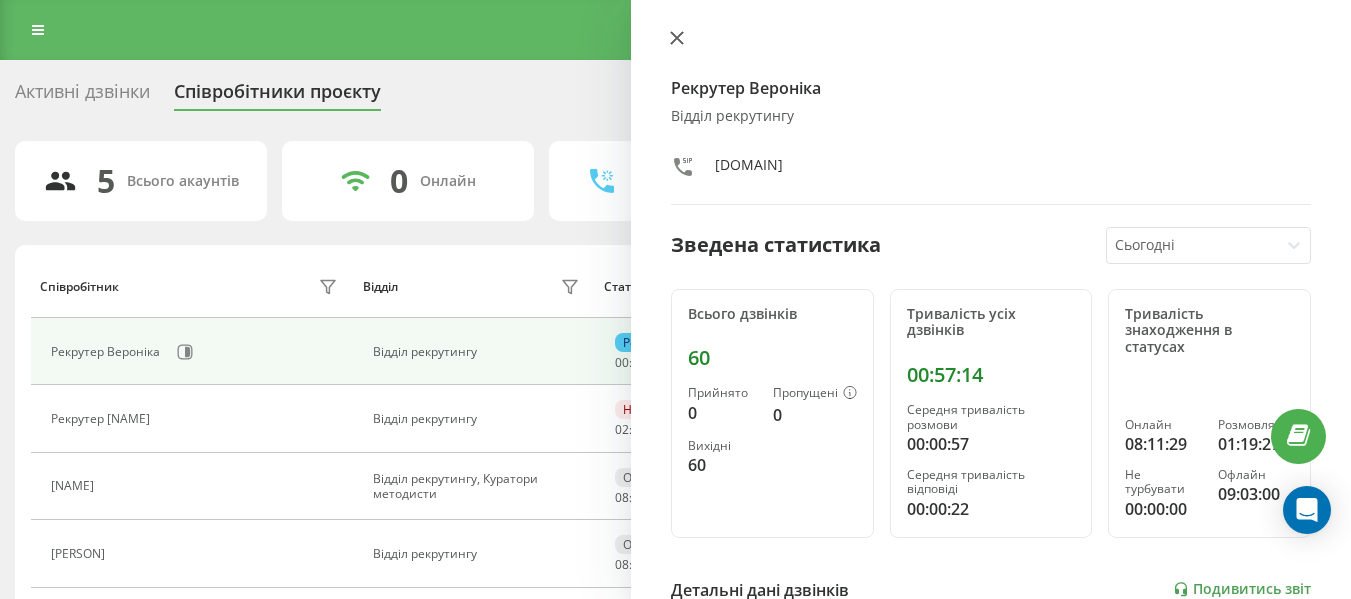 click 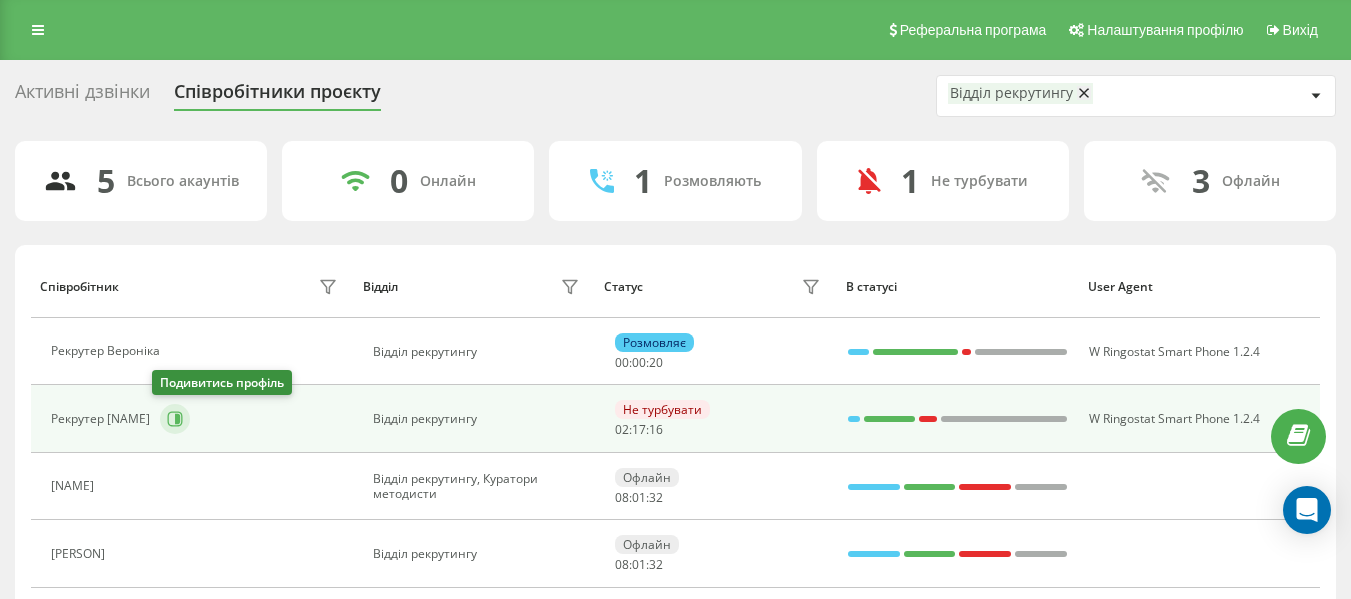 click 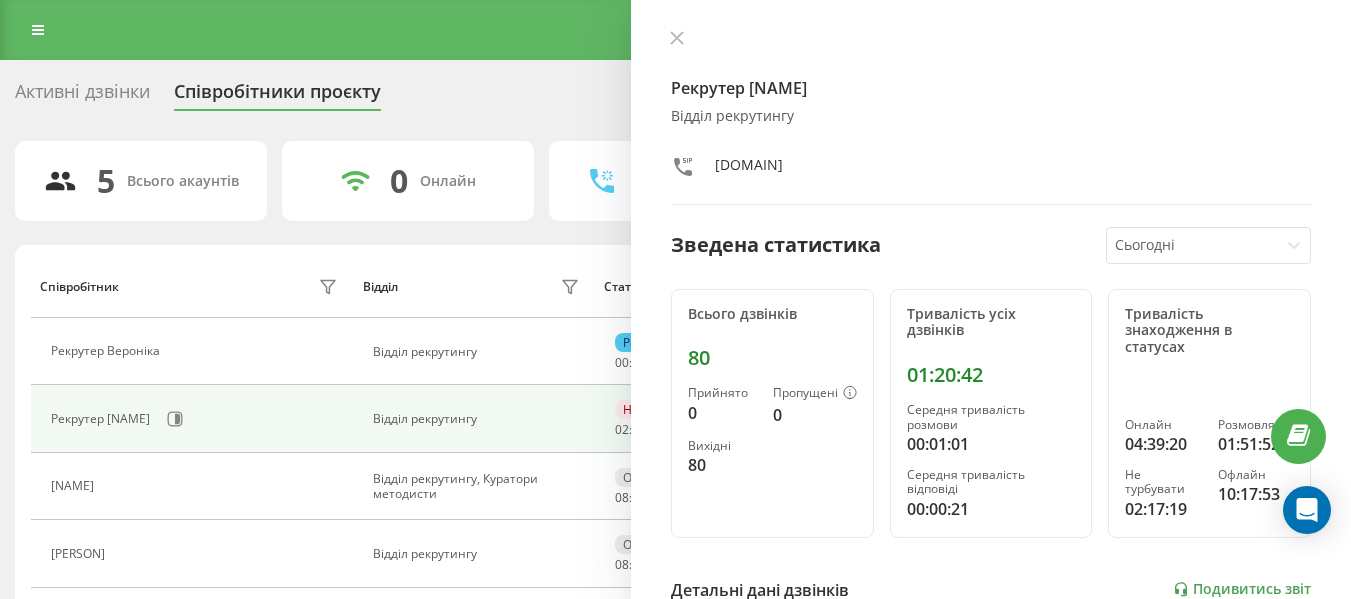 click on "Рекрутер [NAME] Відділ рекрутингу [DOMAIN] Зведена статистика Сьогодні Всього дзвінків 80 Прийнято 0 Пропущені 0 Вихідні 80 Тривалість усіх дзвінків [TIME] Середня тривалість розмови [TIME] Середня тривалість відповіді [TIME] Тривалість знаходження в статусах Онлайн [TIME] Розмовляє [TIME] Не турбувати [TIME] Офлайн [TIME] Детальні дані дзвінків Подивитись звіт 5 серп 0 20 40 60 80 Сумарно (Сьогодні) Прийнято 0 Пропущені 0 Вихідні 80   Подивитись деталі Детальні дані статусів 5 серп Сумарно (Сьогодні) Онлайн [TIME] Розмовляє [TIME] Не турбувати [TIME] Офлайн [TIME]" at bounding box center (991, 299) 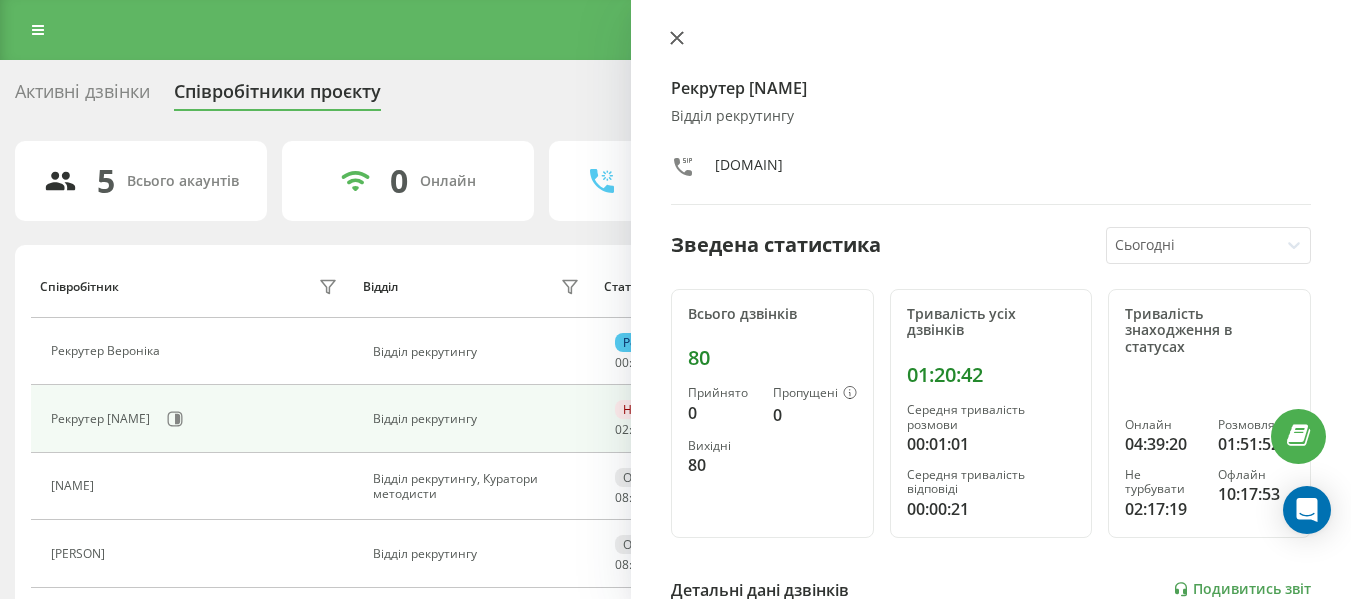 click 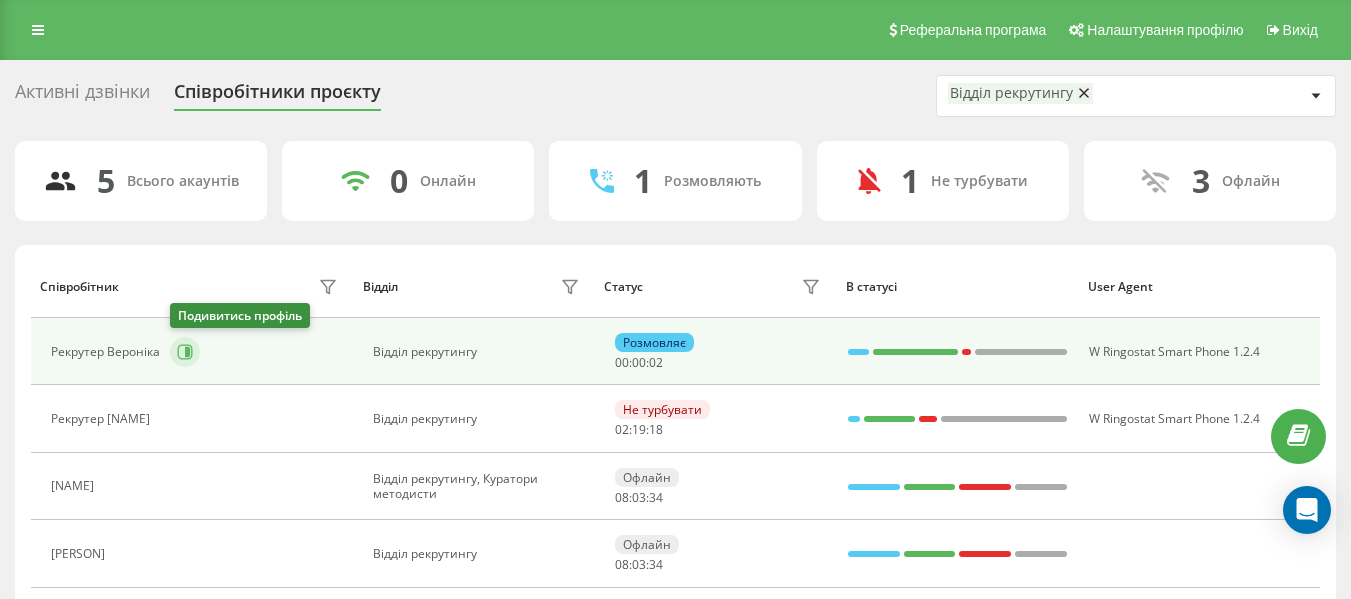 click at bounding box center (185, 352) 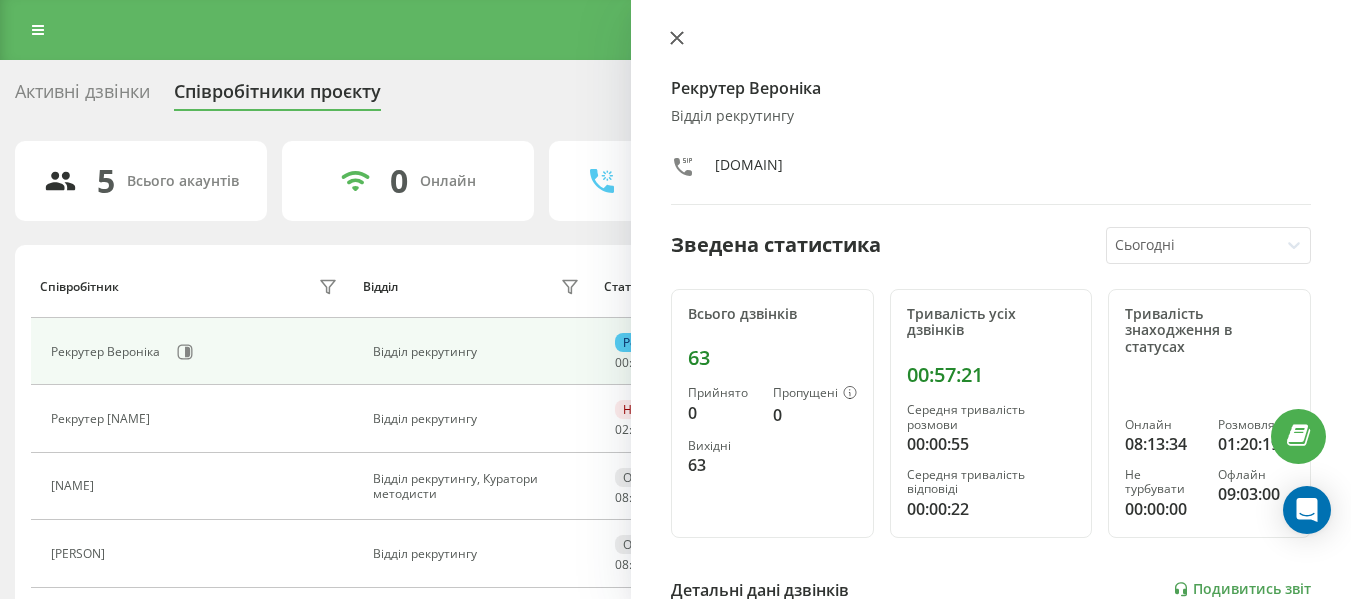 click at bounding box center [677, 39] 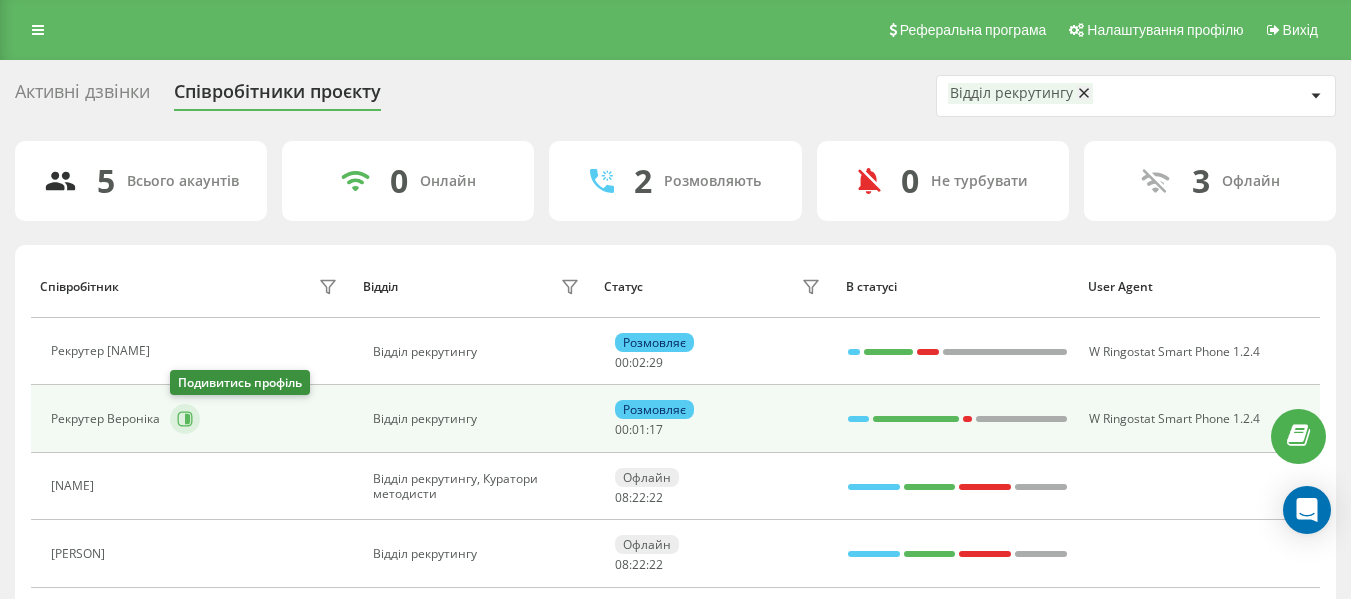 click 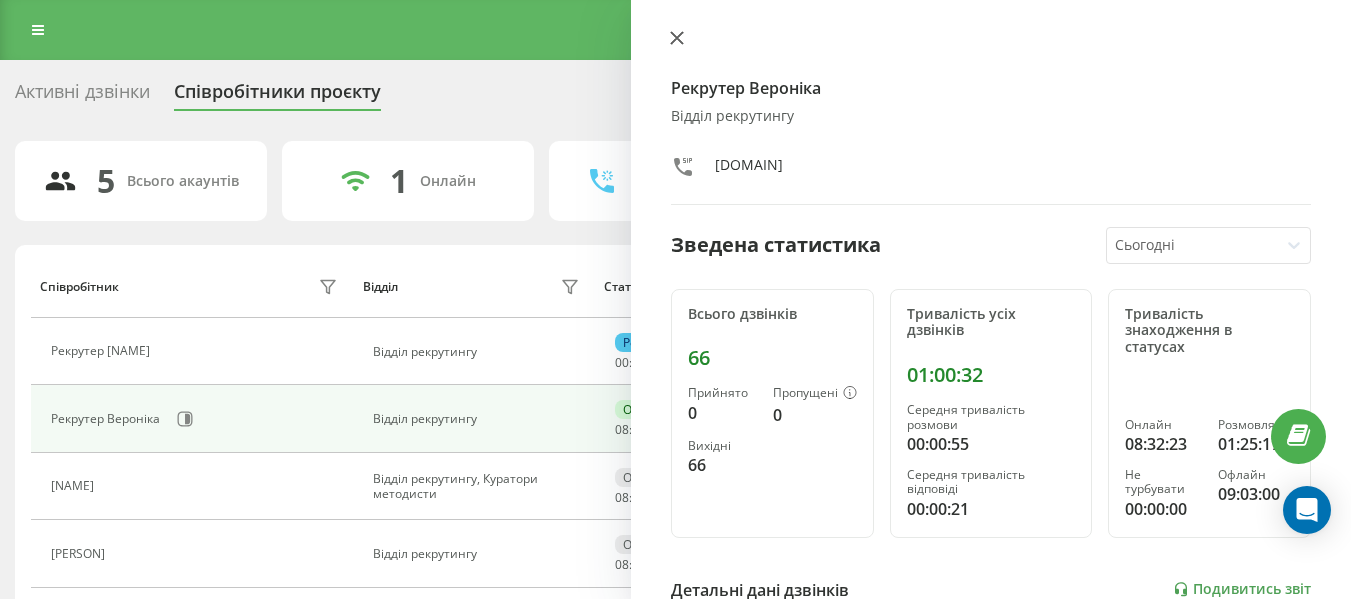 click 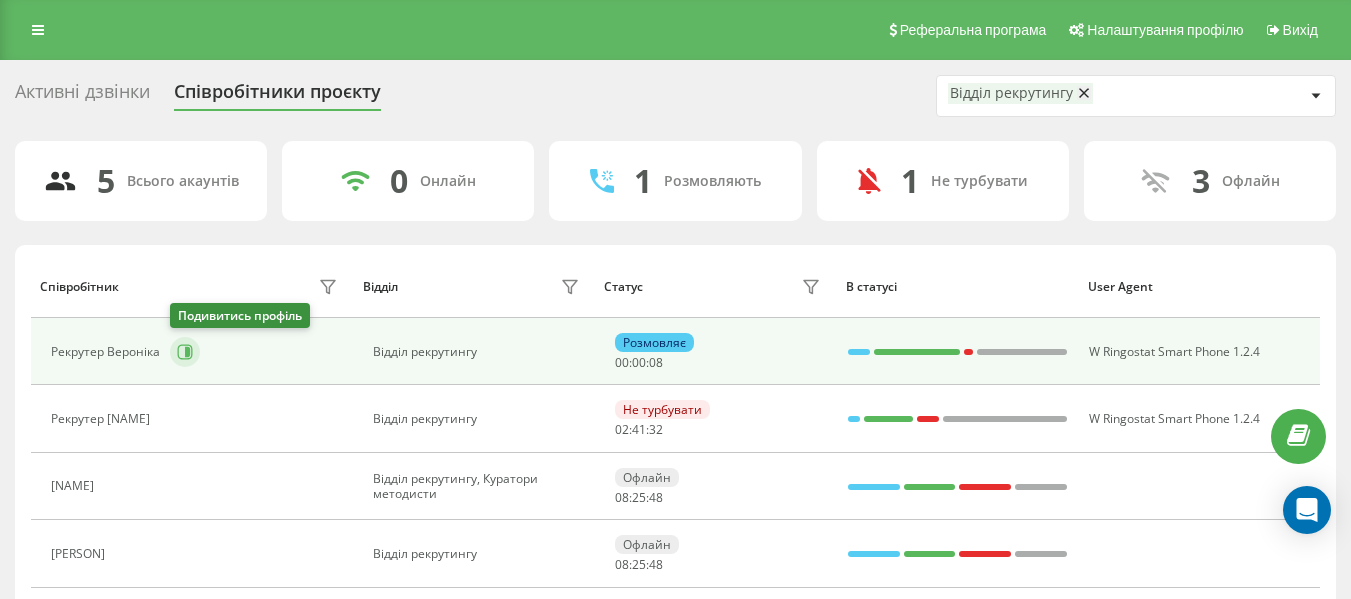 click 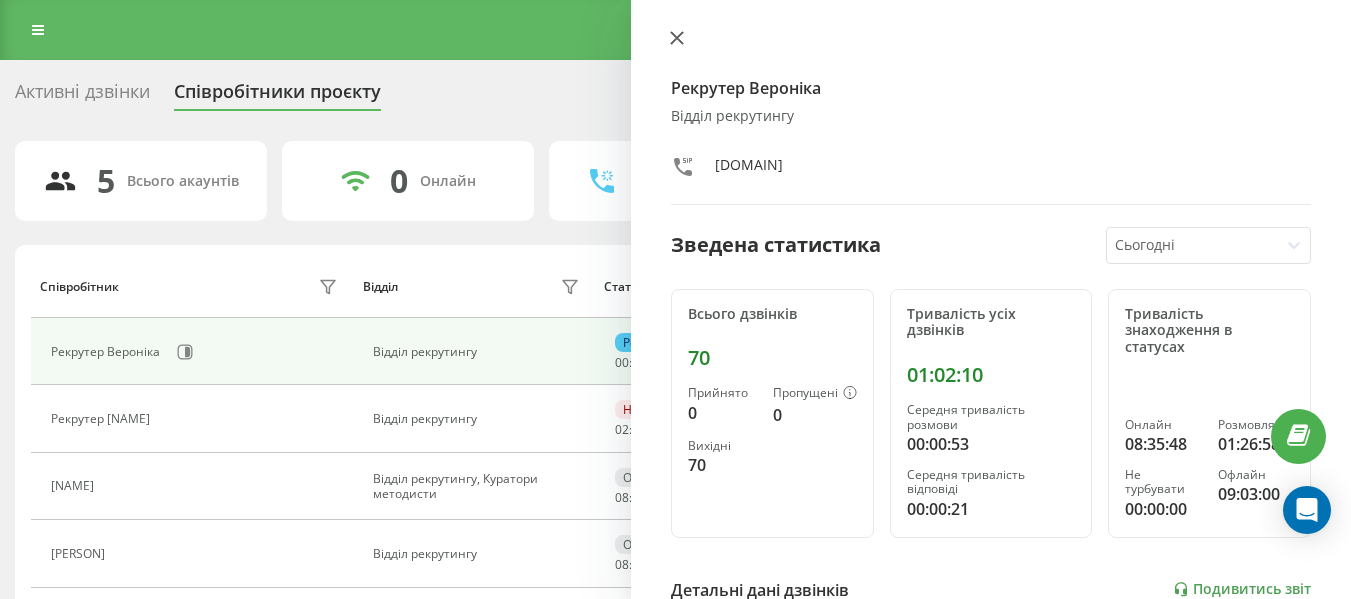 click at bounding box center (677, 39) 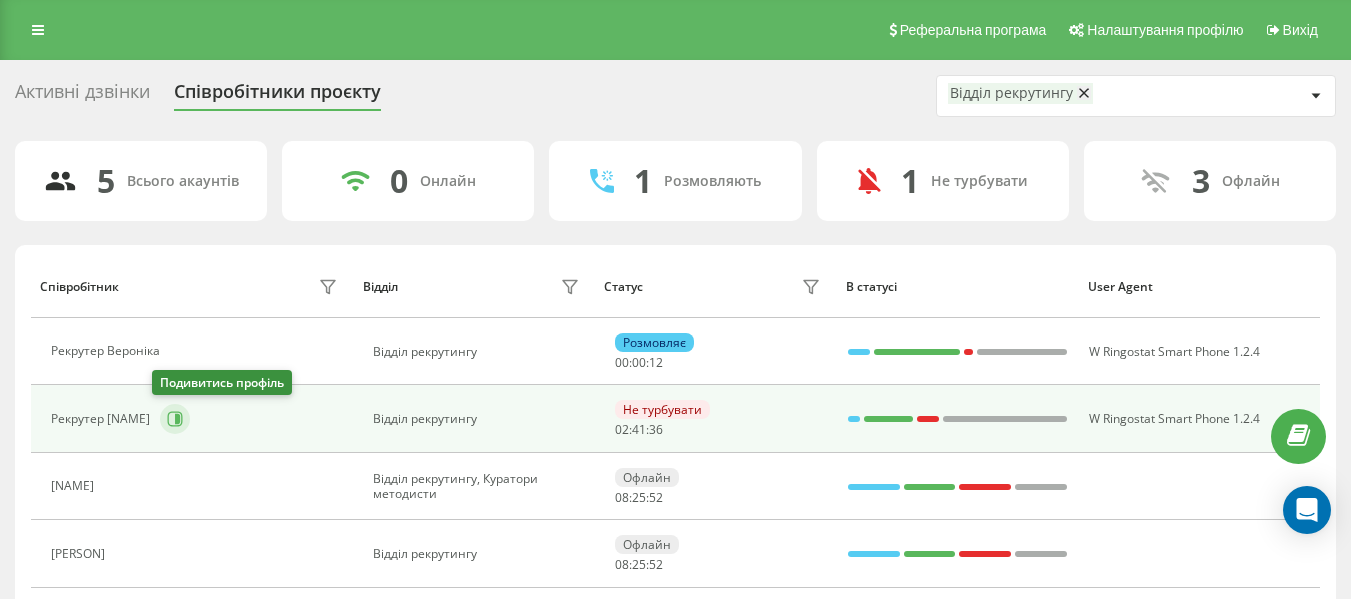 click at bounding box center (175, 419) 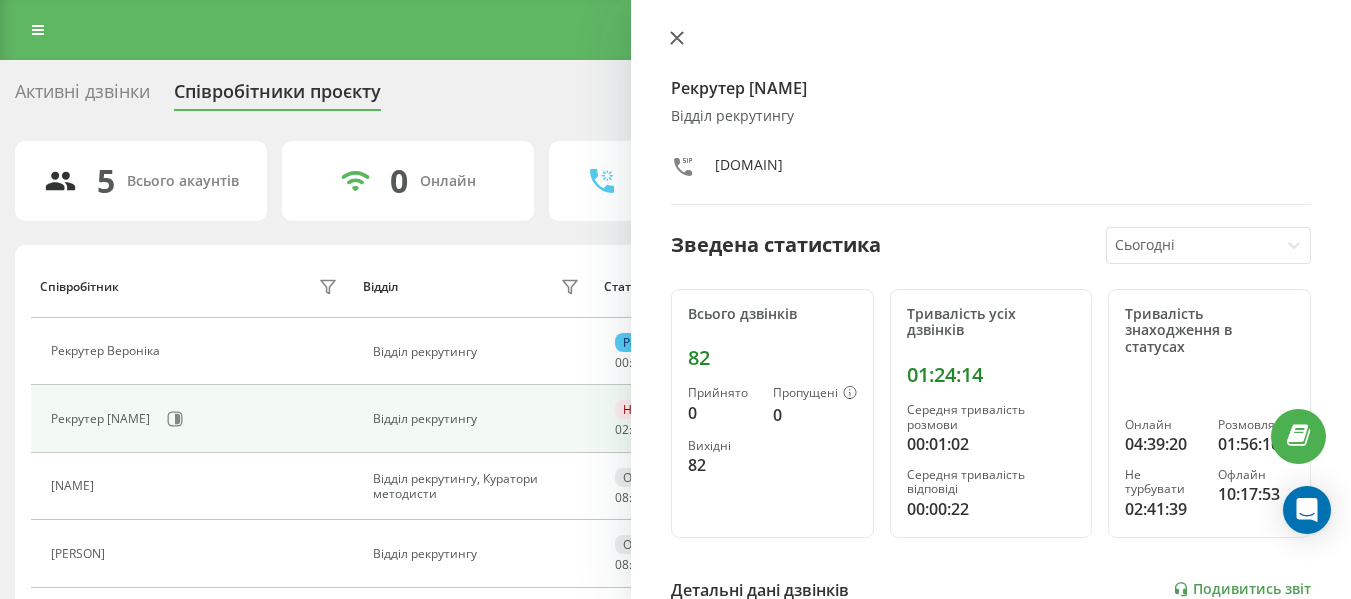 click at bounding box center [677, 39] 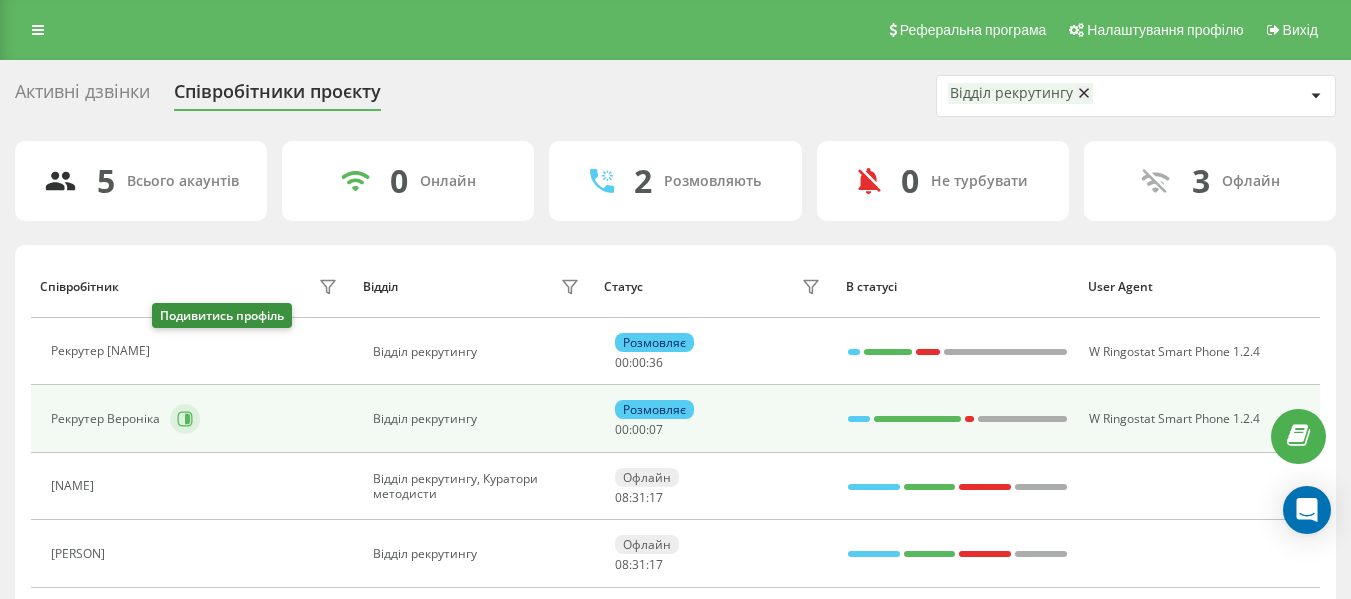 click 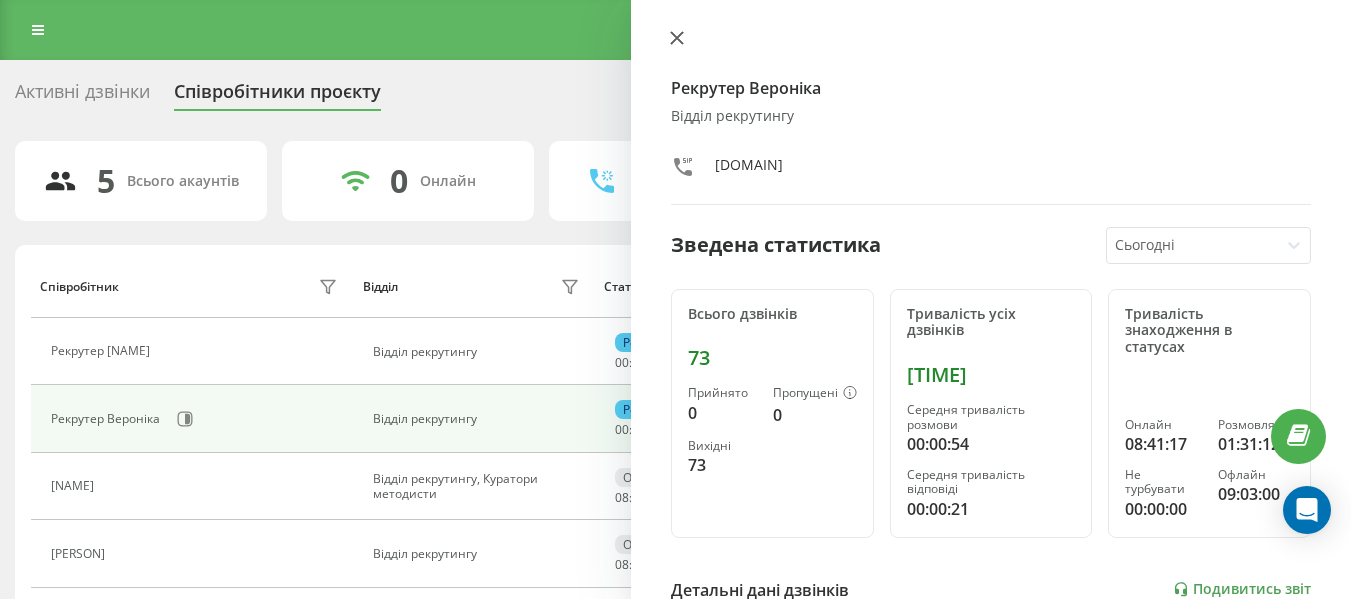 click 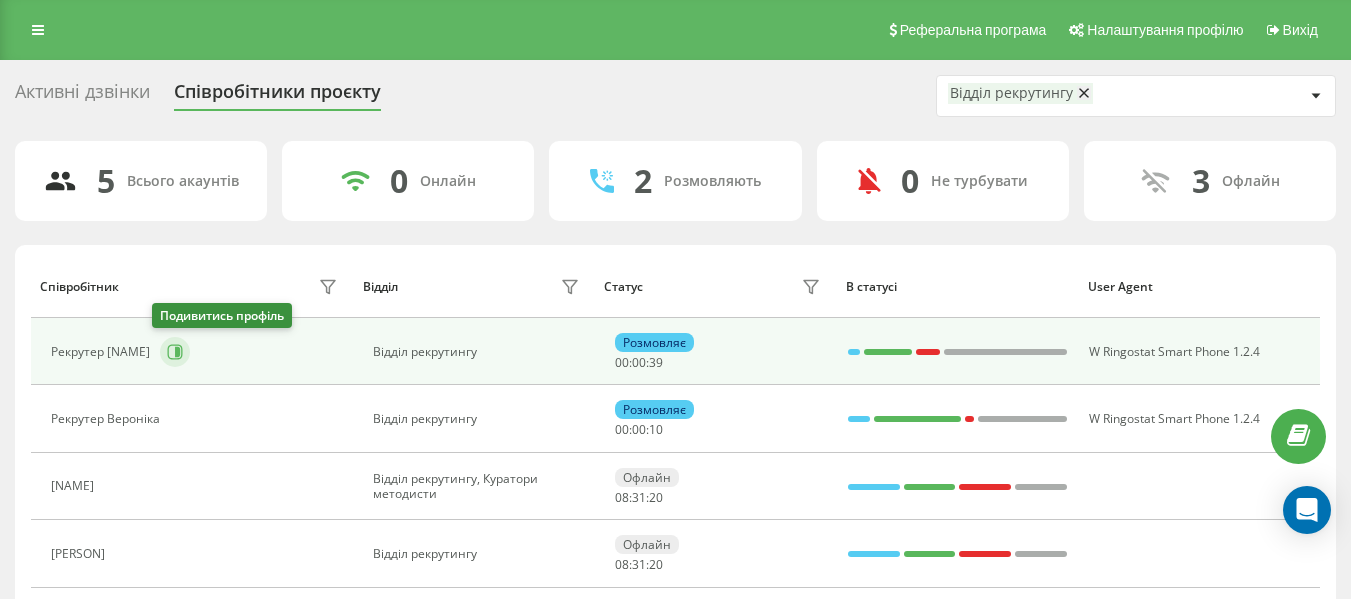 click at bounding box center [175, 352] 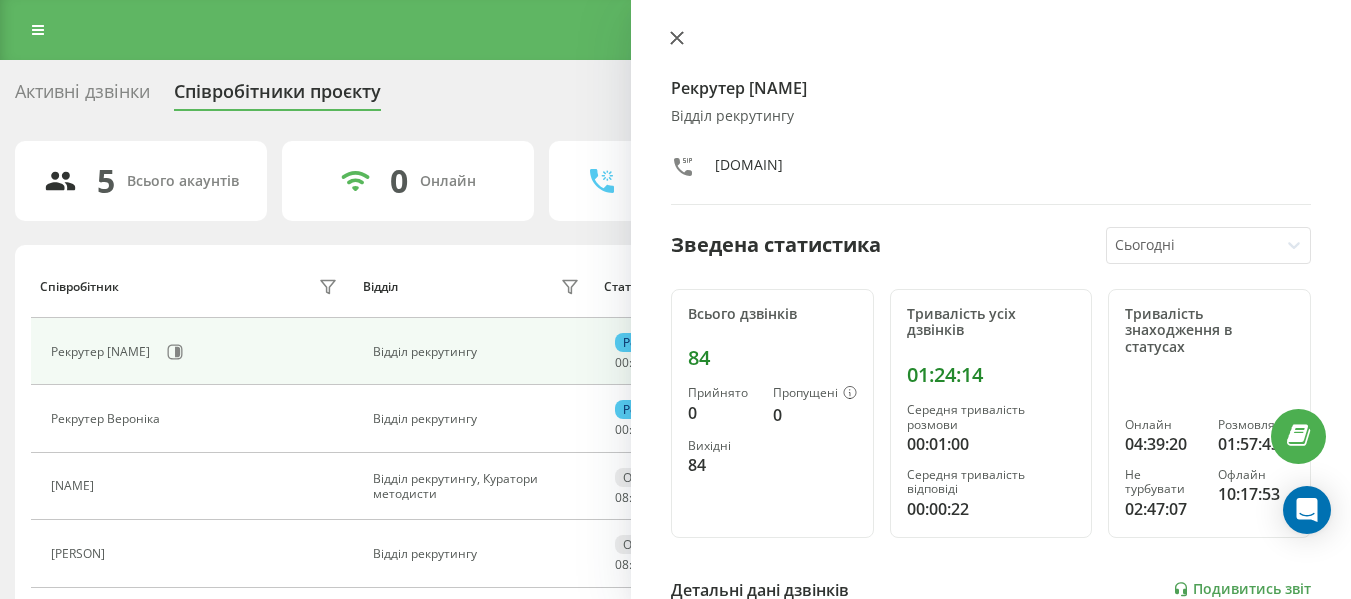 click 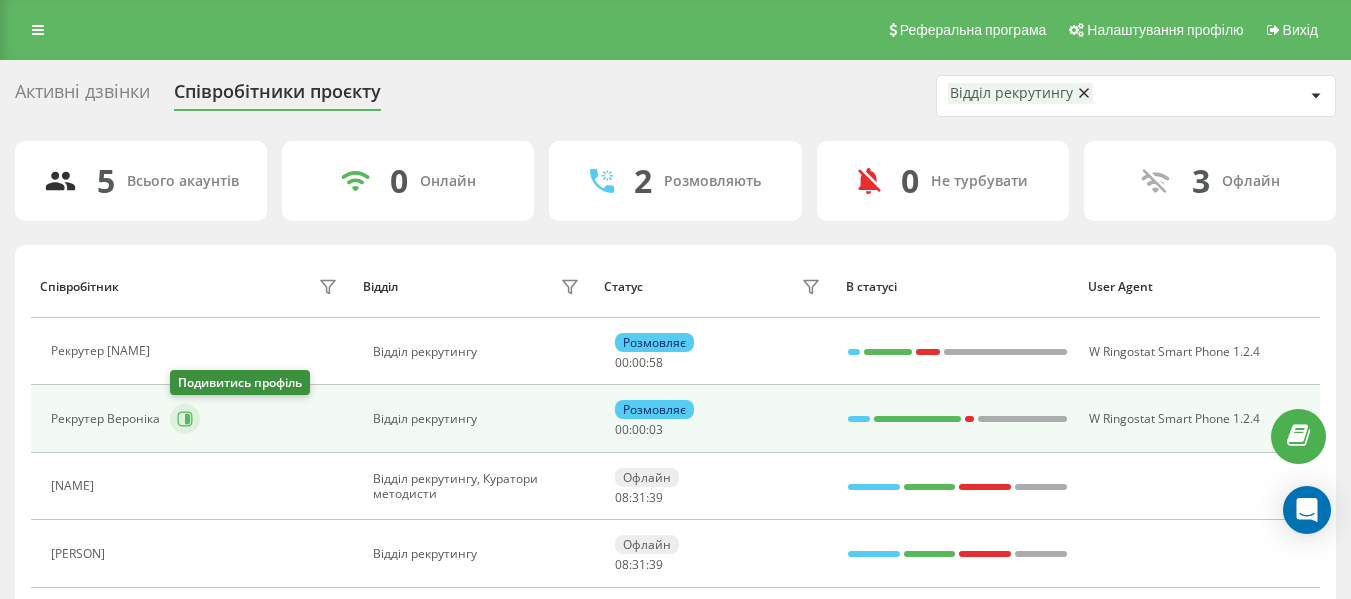 click 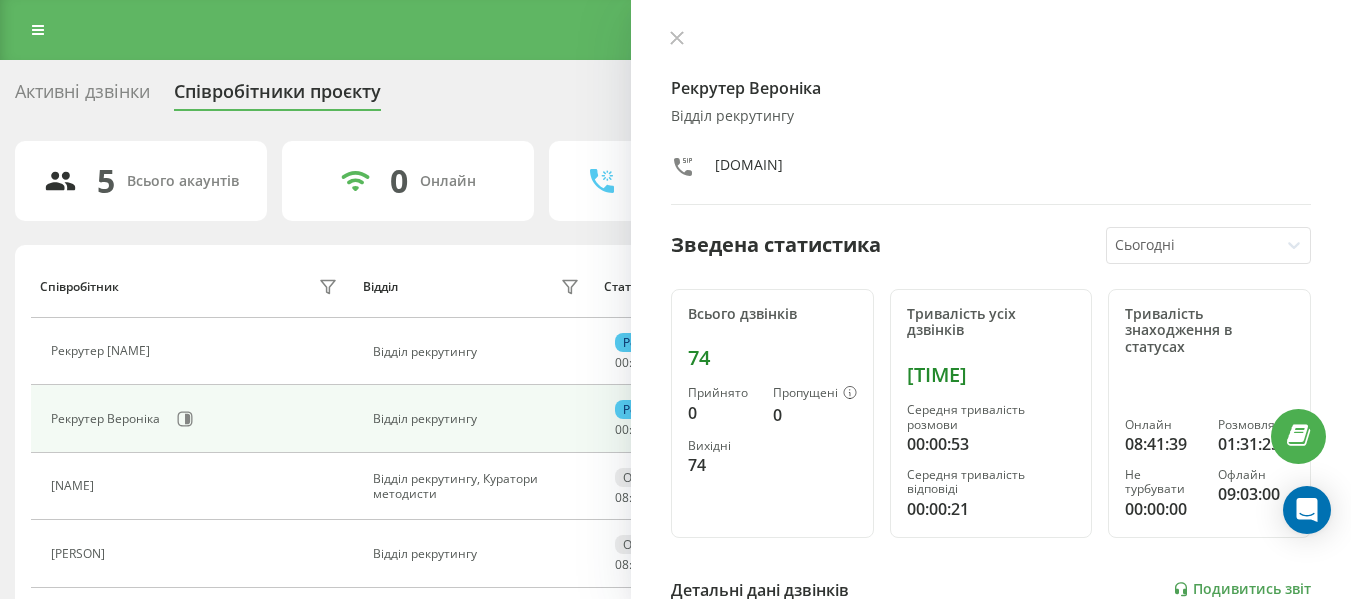click on "Рекрутер [NAME] Відділ рекрутингу [DOMAIN] Зведена статистика Сьогодні Всього дзвінків 74 Прийнято 0 Пропущені 0 Вихідні 74 Тривалість усіх дзвінків [TIME] Середня тривалість розмови [TIME] Середня тривалість відповіді [TIME] Тривалість знаходження в статусах Онлайн [TIME] Розмовляє [TIME] Не турбувати [TIME] Офлайн [TIME] Детальні дані дзвінків Подивитись звіт 5 серп 0 20 40 60 Сумарно (Сьогодні) Прийнято 0 Пропущені 0 Вихідні 74   Подивитись деталі Детальні дані статусів 5 серп Сумарно (Сьогодні) Онлайн [TIME] Розмовляє [TIME] Не турбувати [TIME] Офлайн [TIME]" at bounding box center (991, 299) 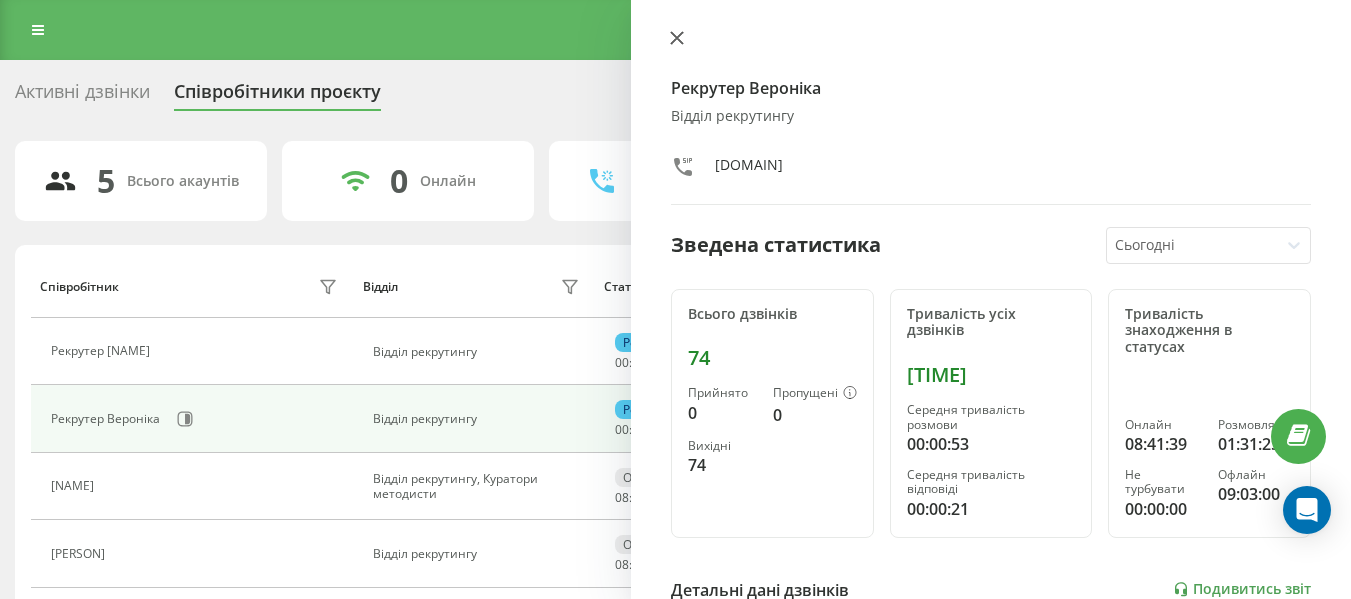 click 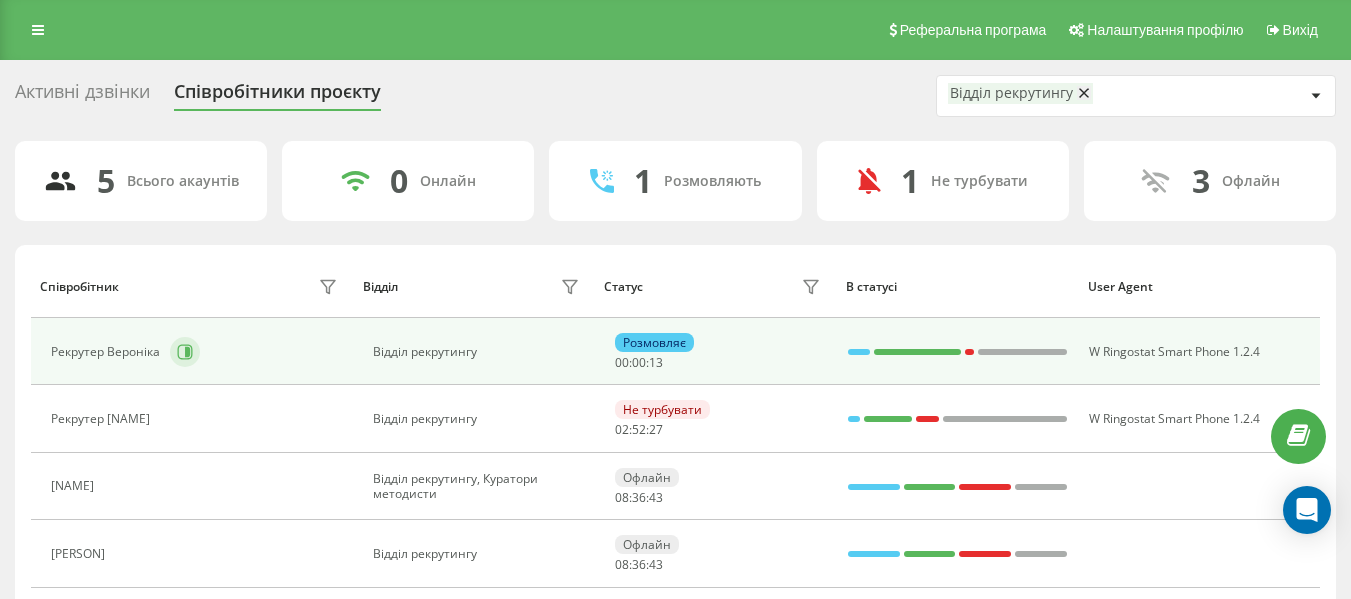click 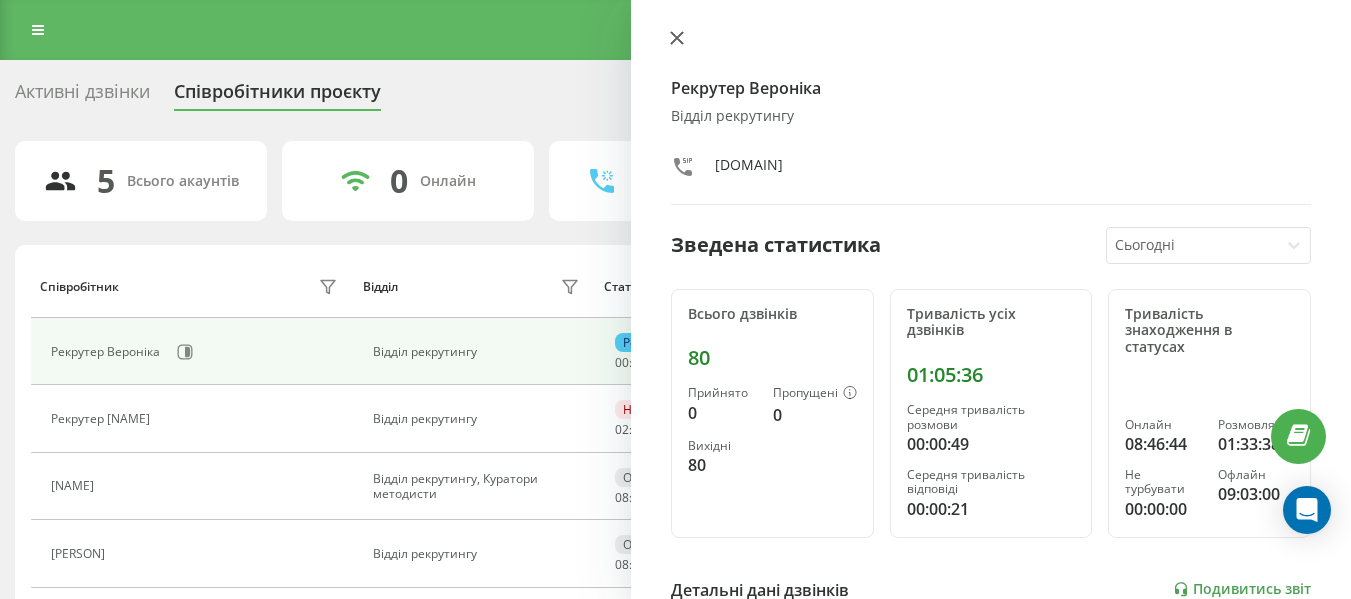 click 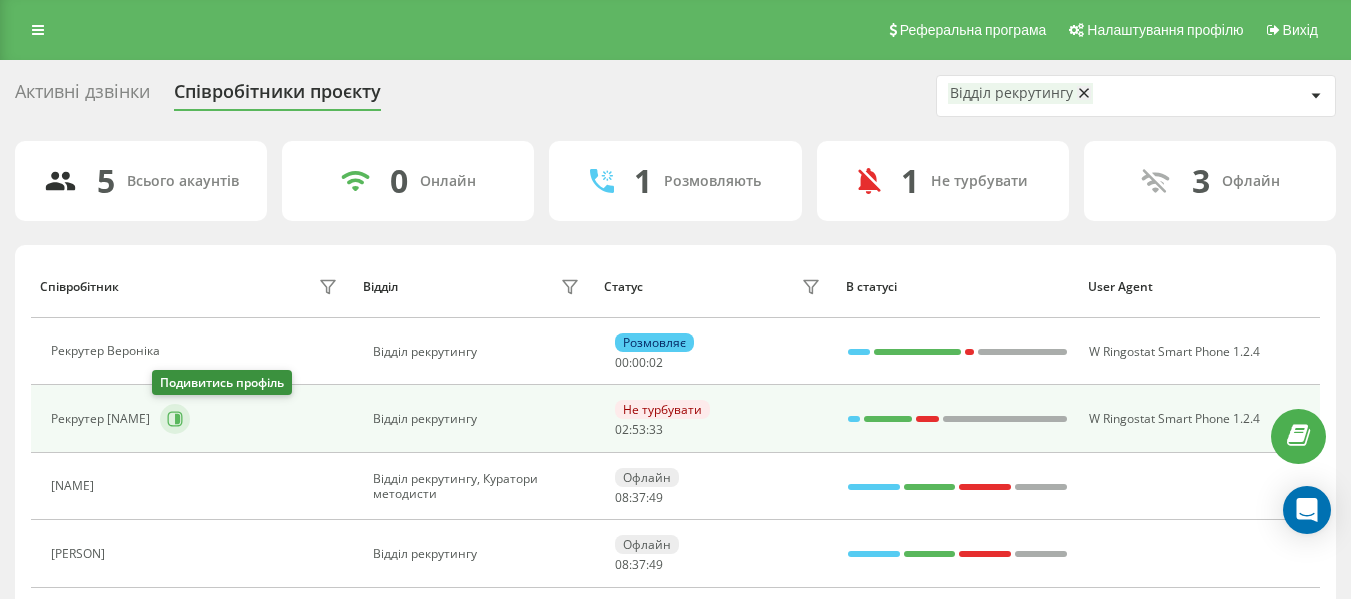 click 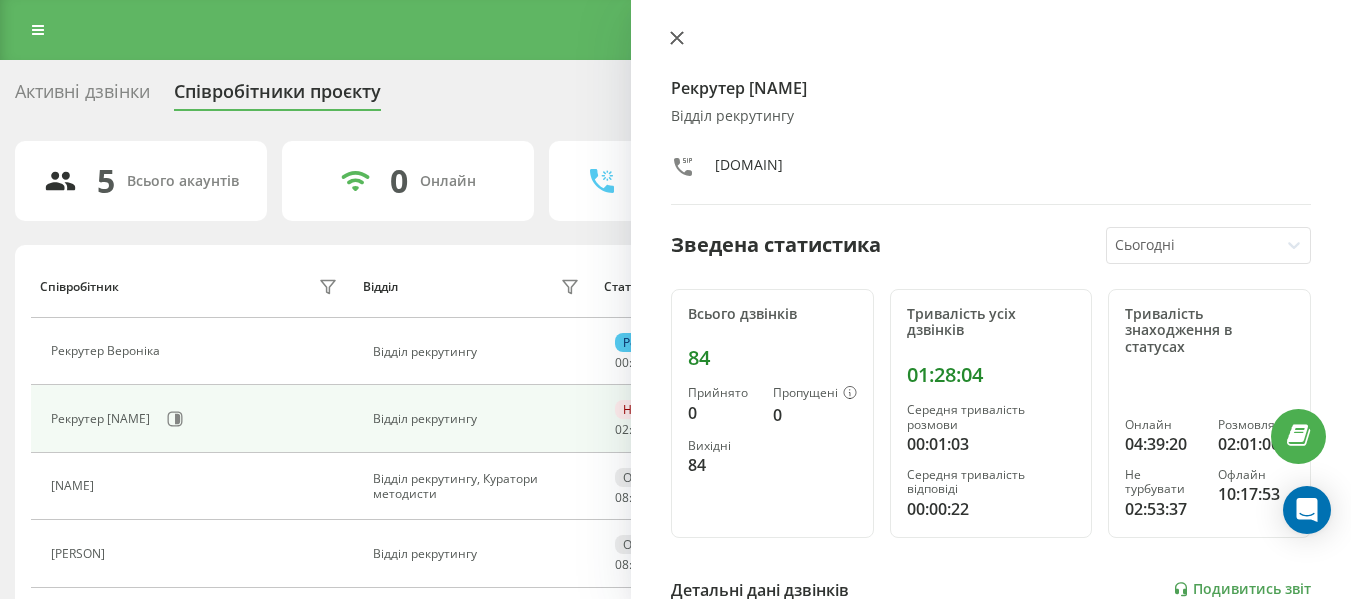 click at bounding box center [677, 39] 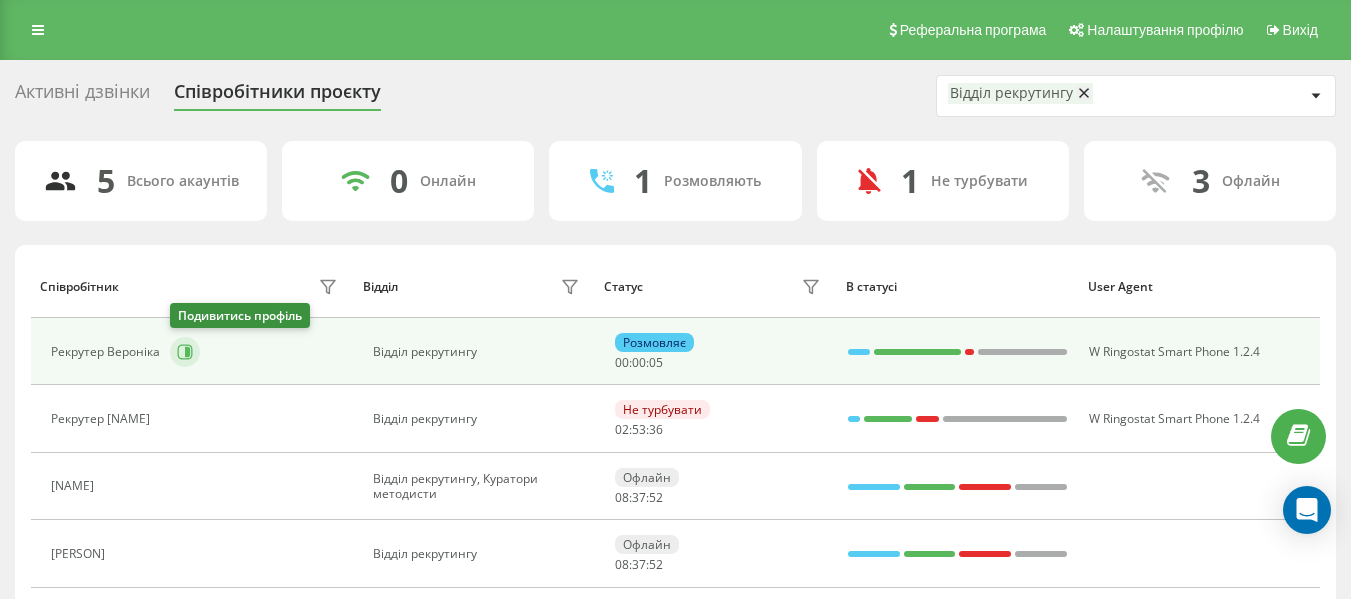 click 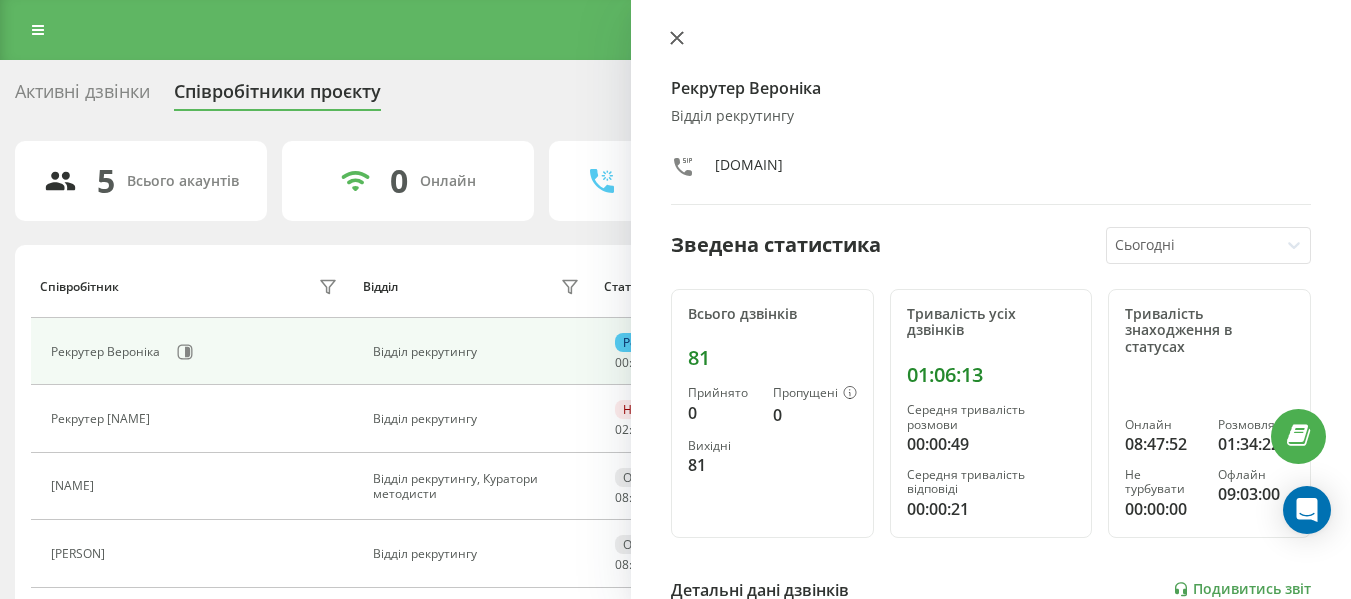click 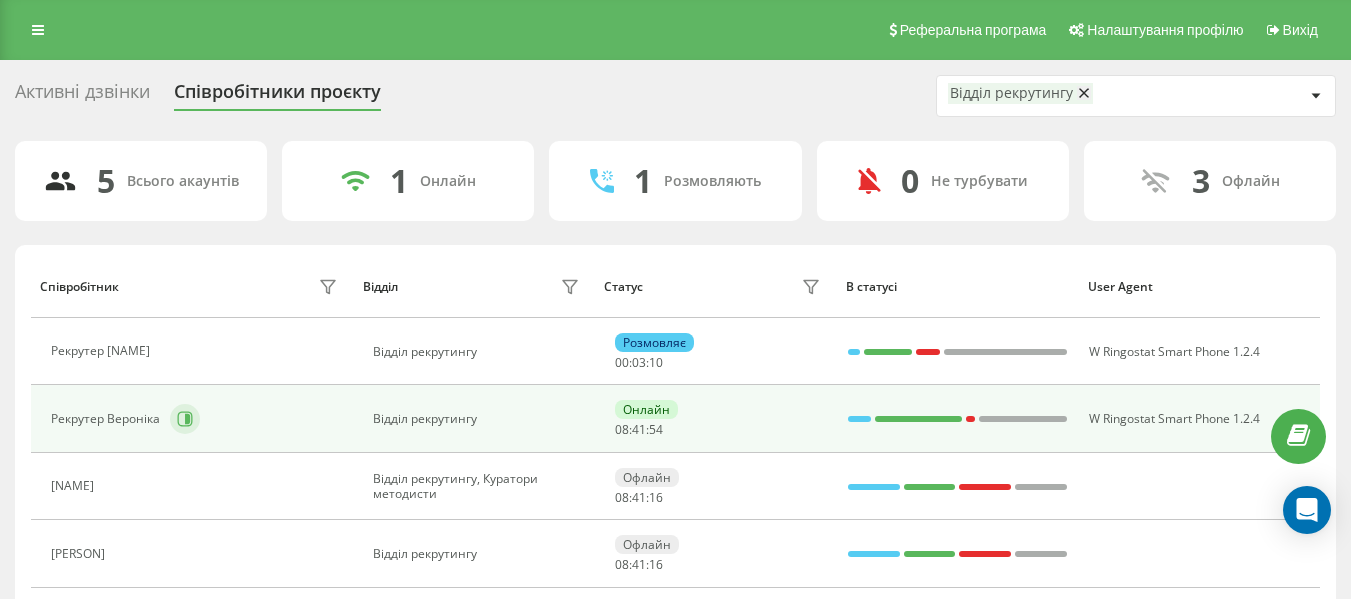 click at bounding box center [185, 419] 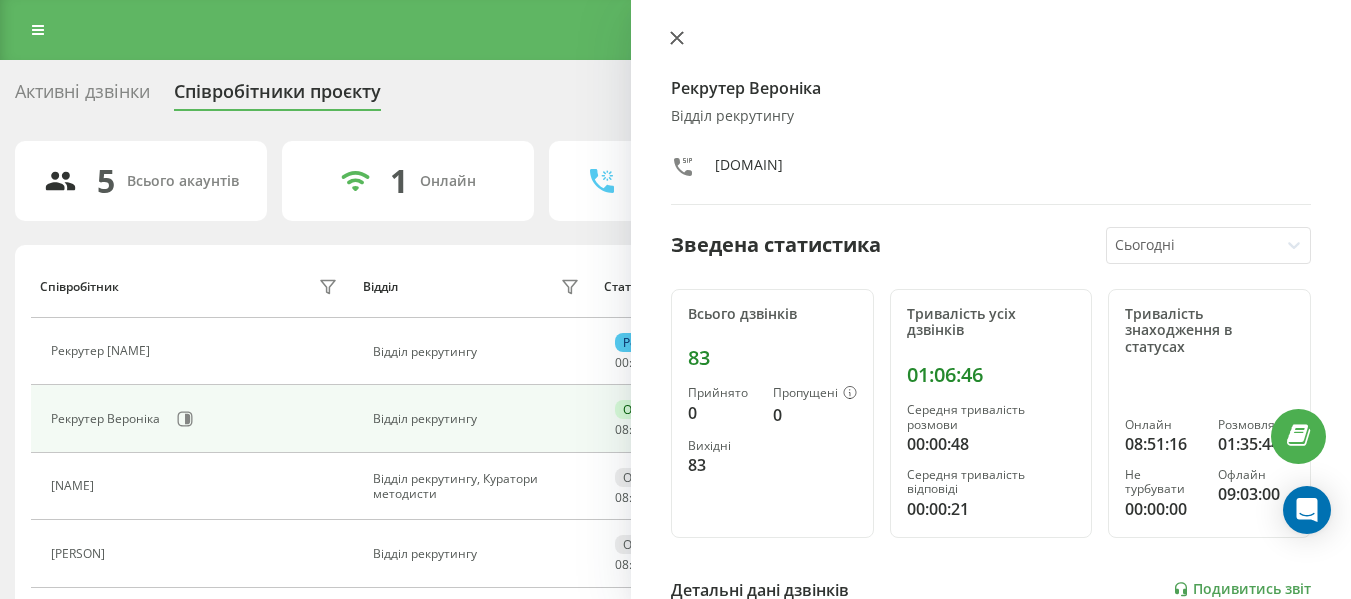 drag, startPoint x: 740, startPoint y: 179, endPoint x: 678, endPoint y: 33, distance: 158.61903 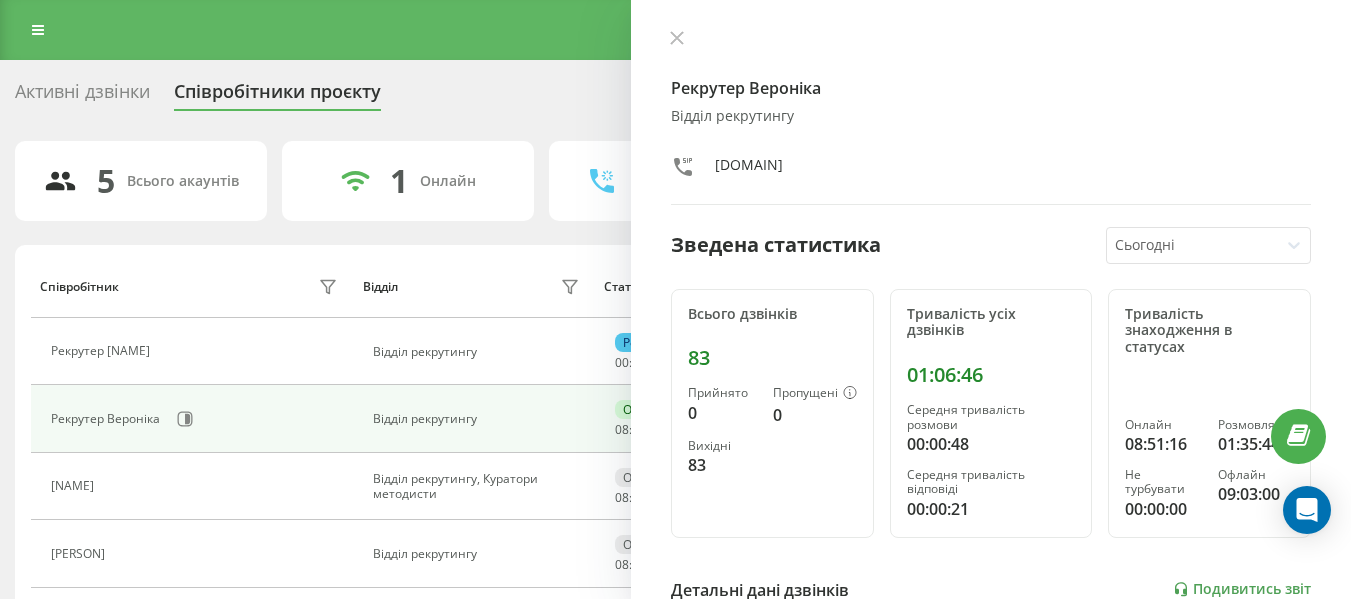click on "Активні дзвінки Співробітники проєкту Відділ рекрутингу" at bounding box center [675, 96] 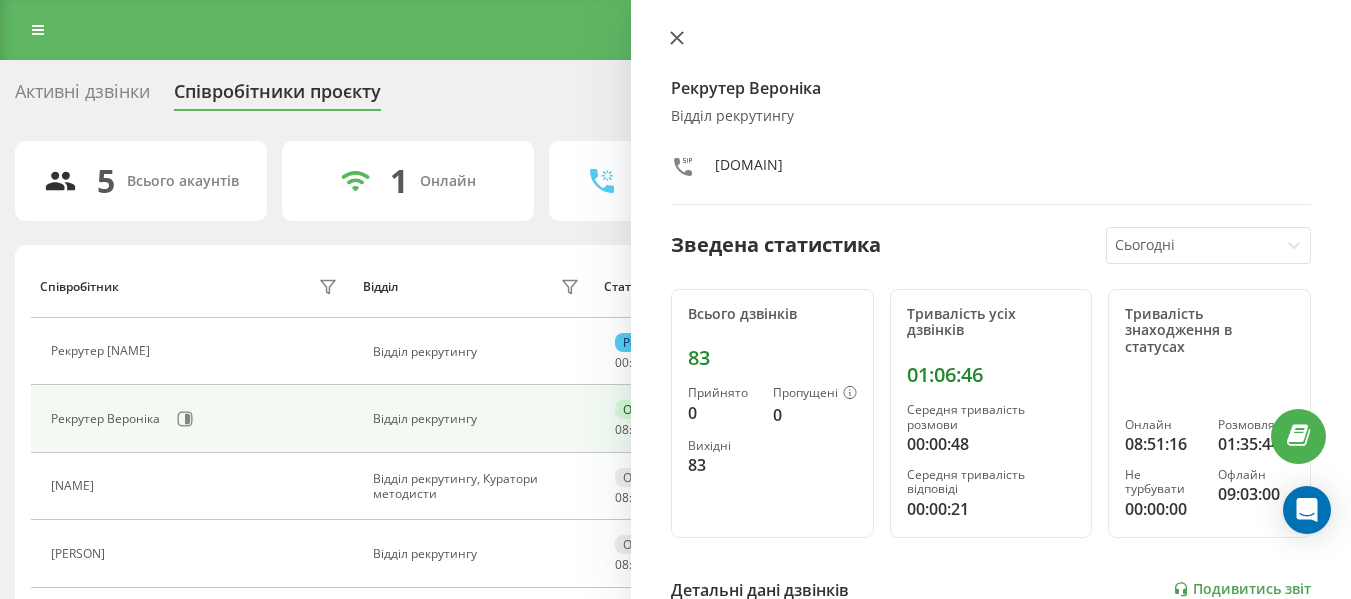 click at bounding box center (677, 39) 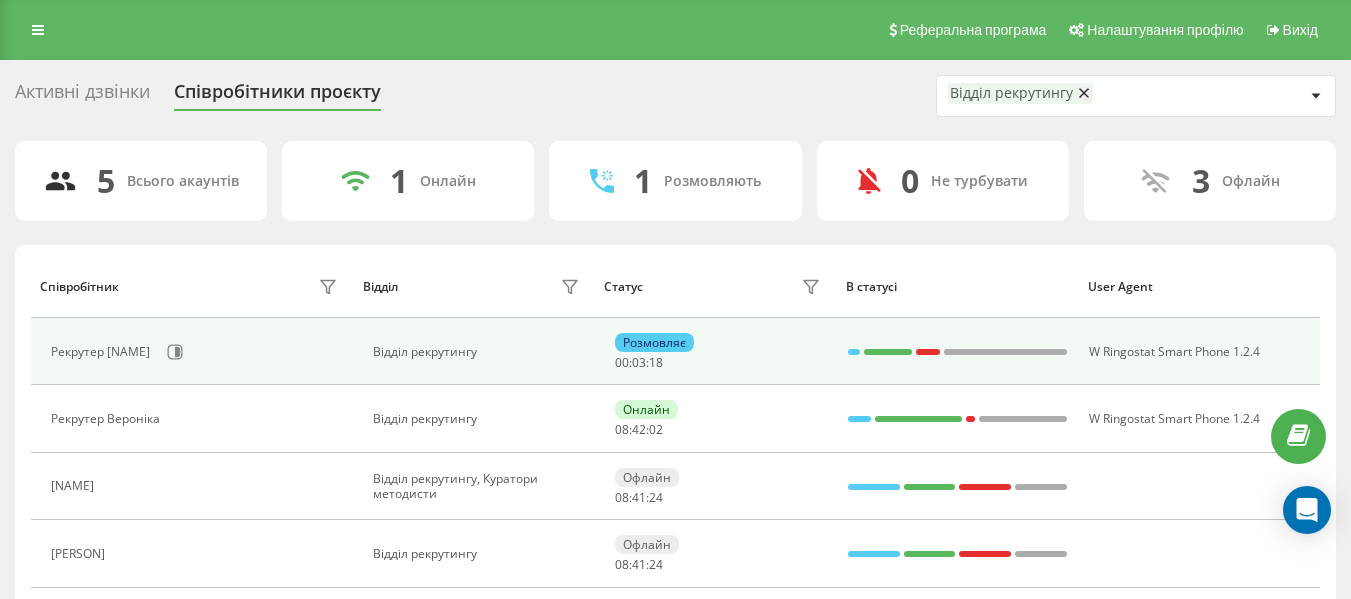 click on "Рекрутер [NAME]" at bounding box center [196, 352] 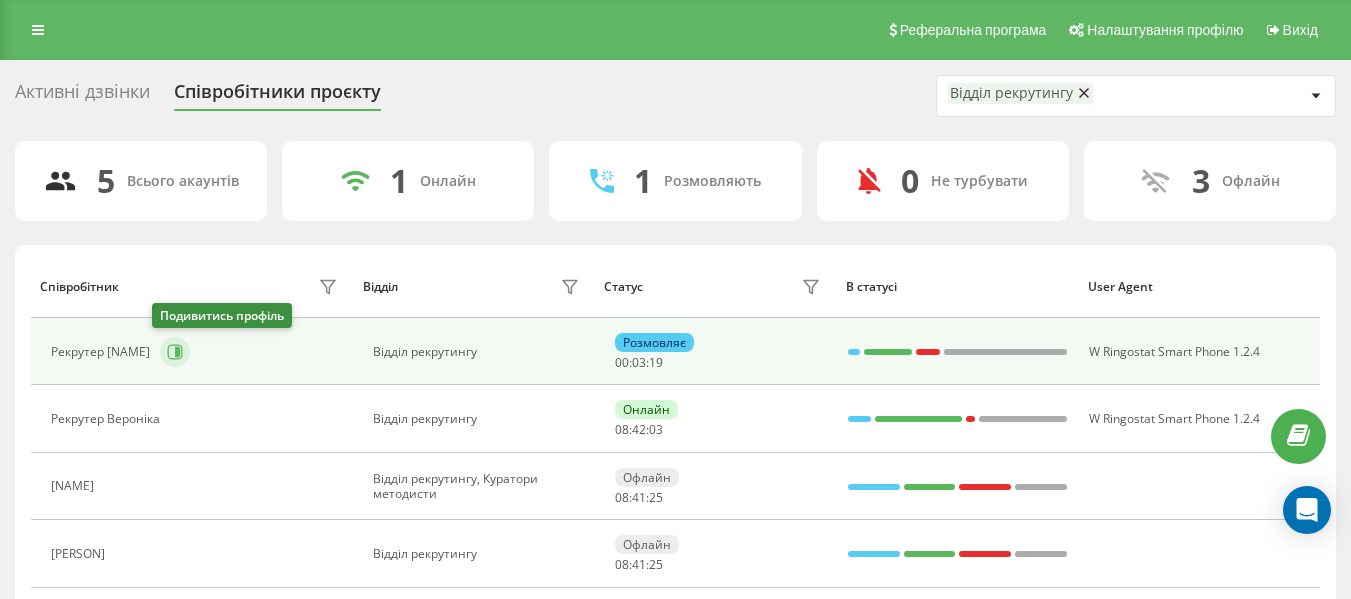 click at bounding box center (175, 352) 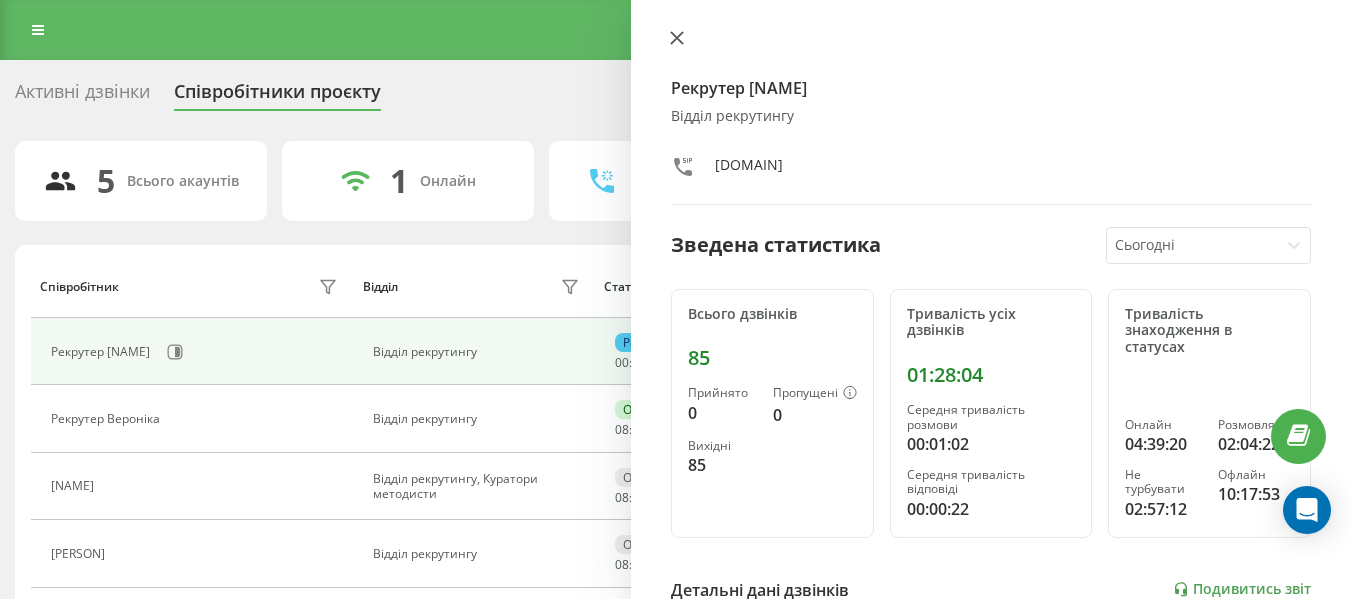 click at bounding box center (677, 39) 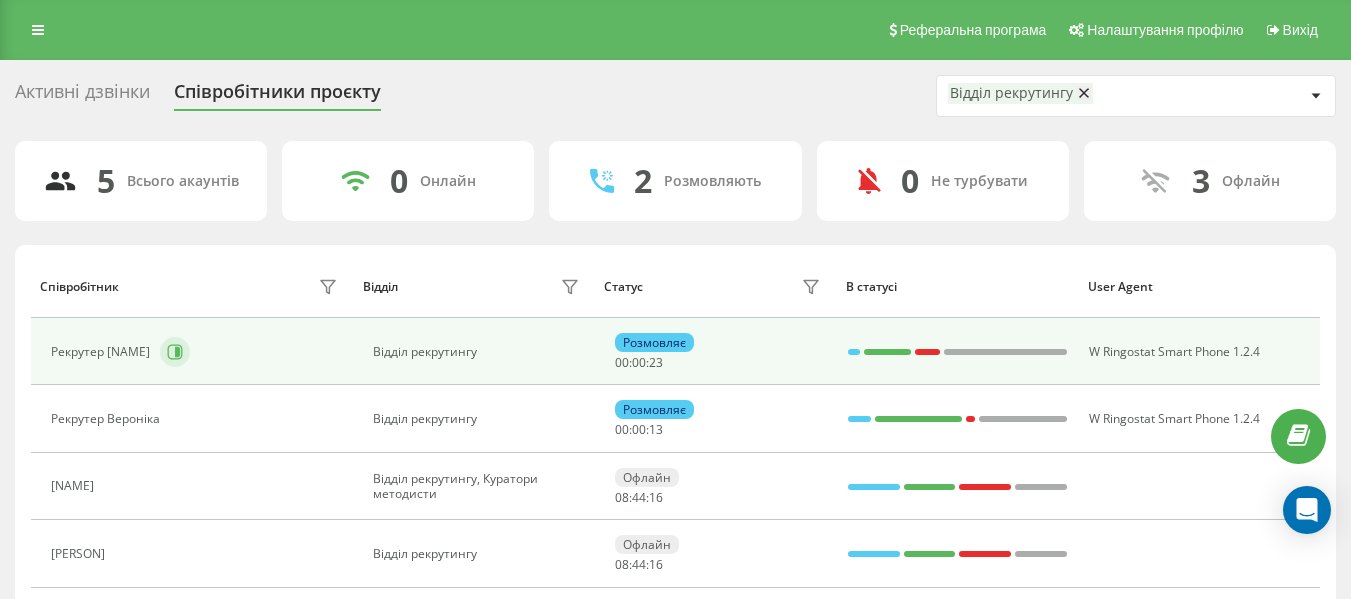 click at bounding box center (175, 352) 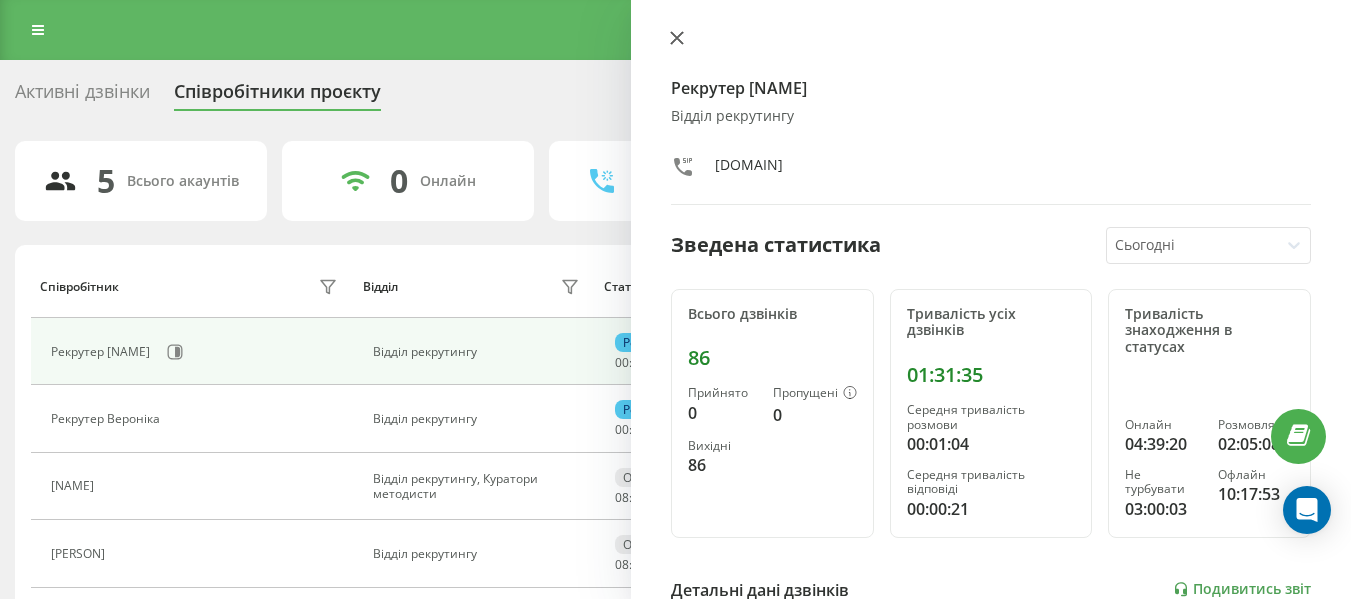 click 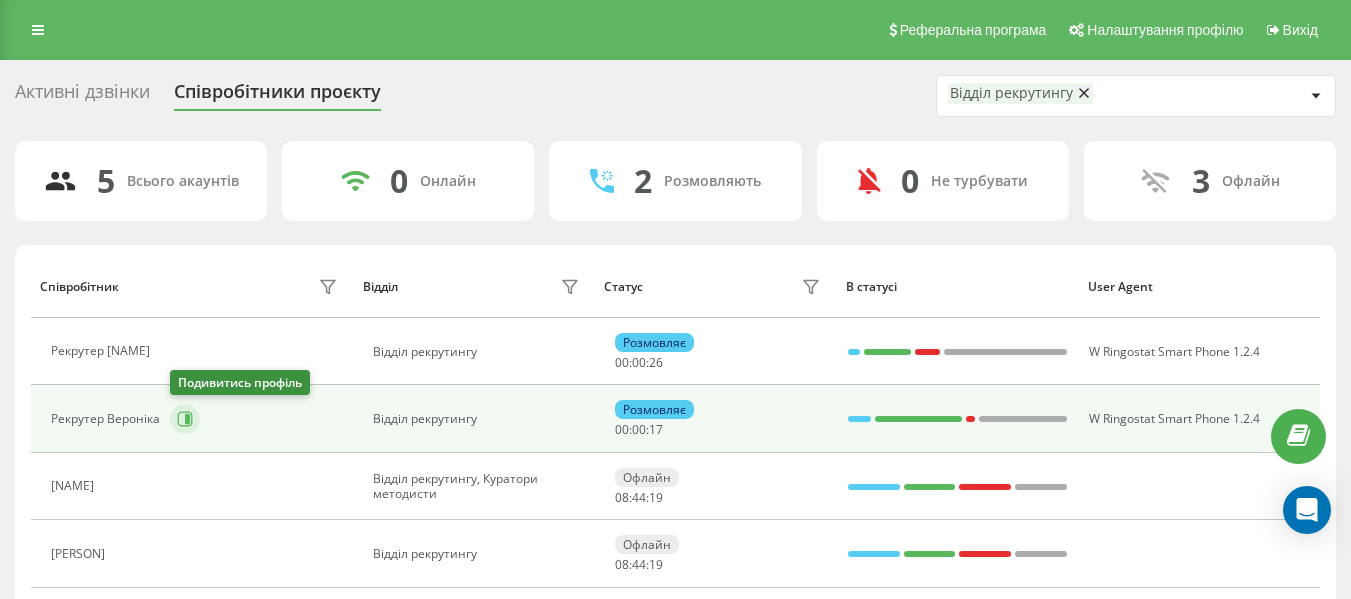 click 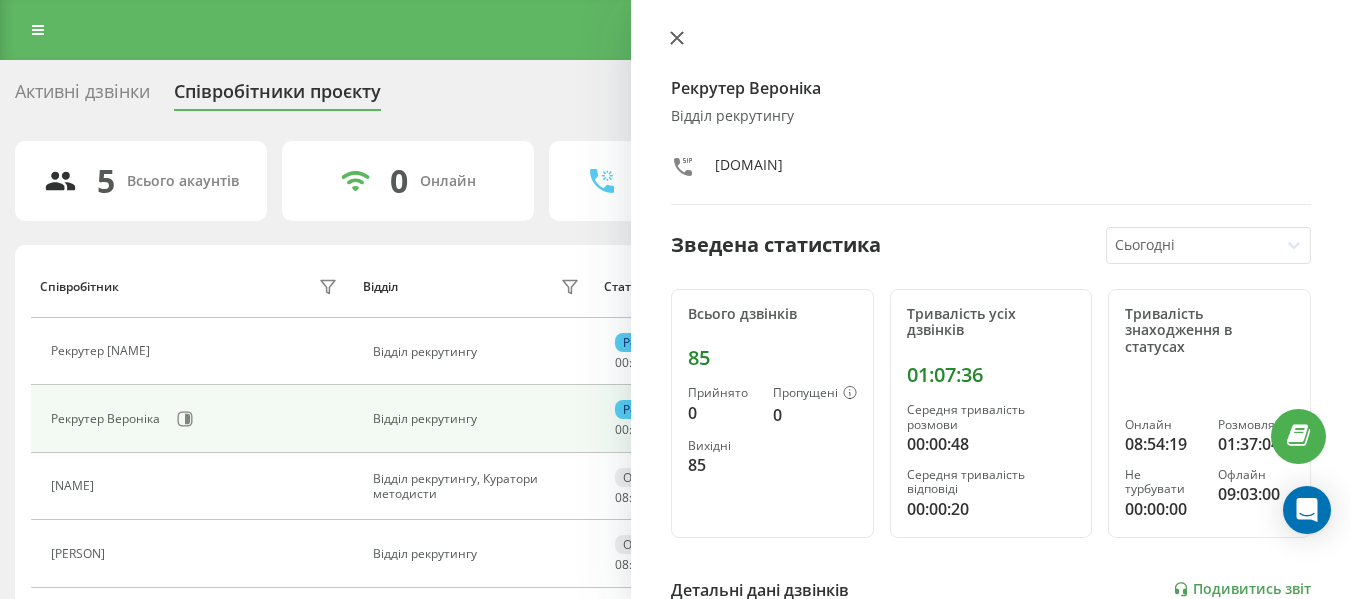 click 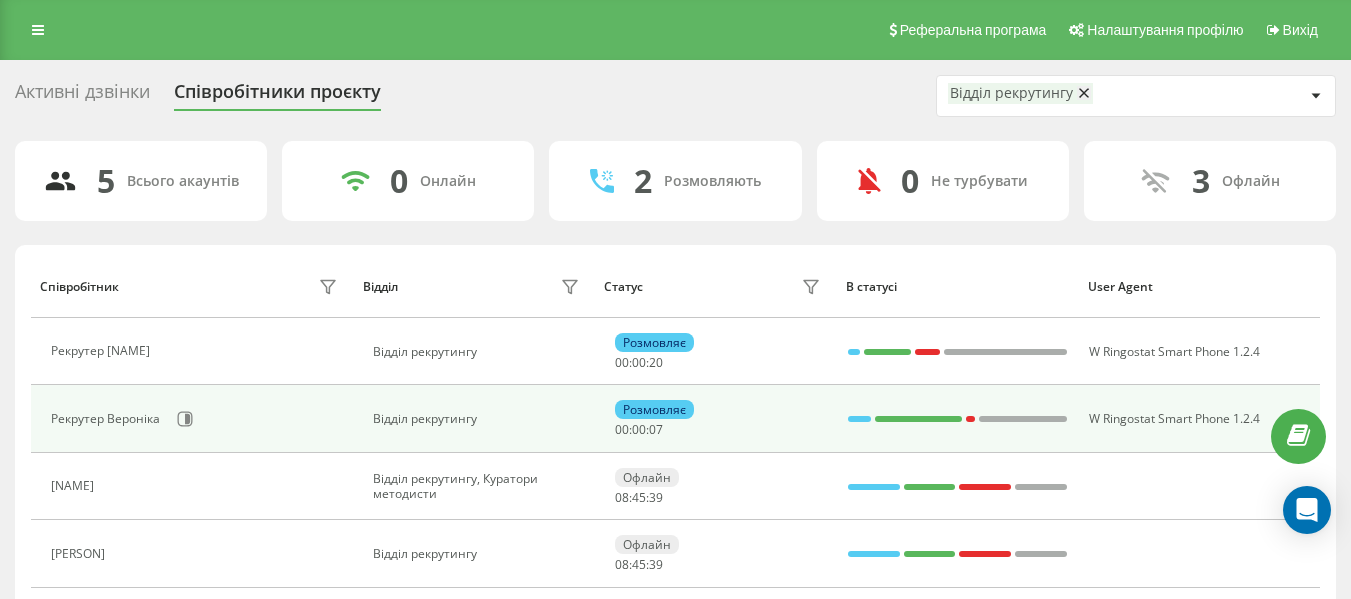 click on "Рекрутер Вероніка" at bounding box center [196, 419] 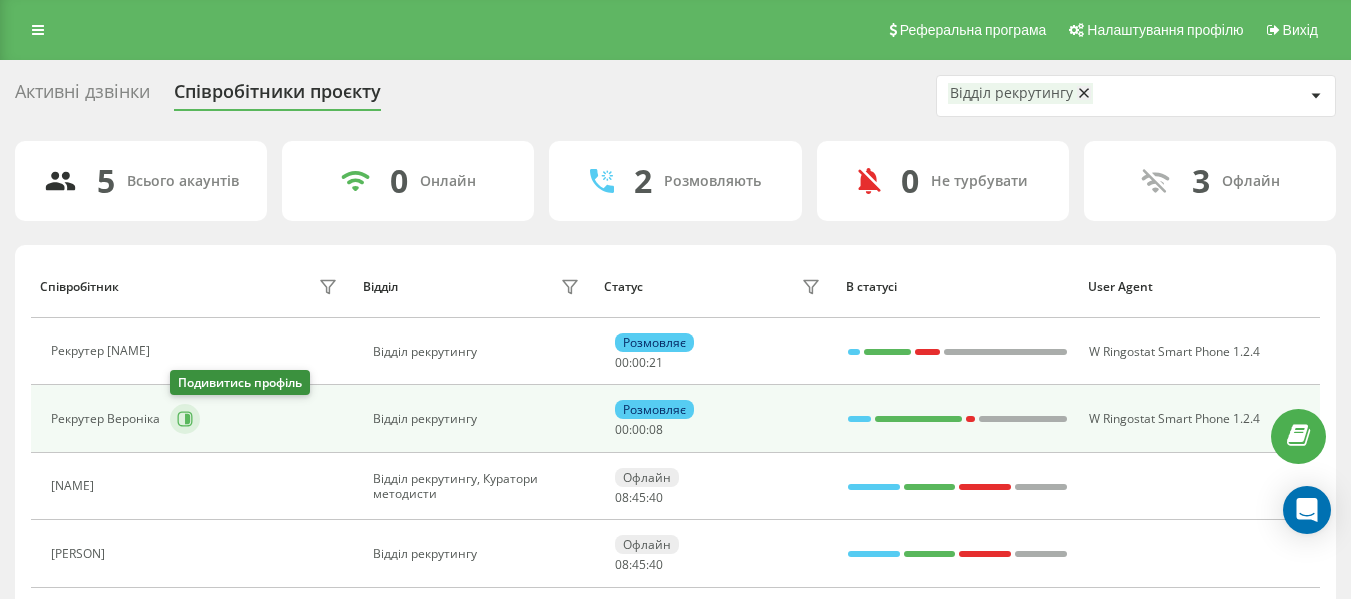 click at bounding box center [185, 419] 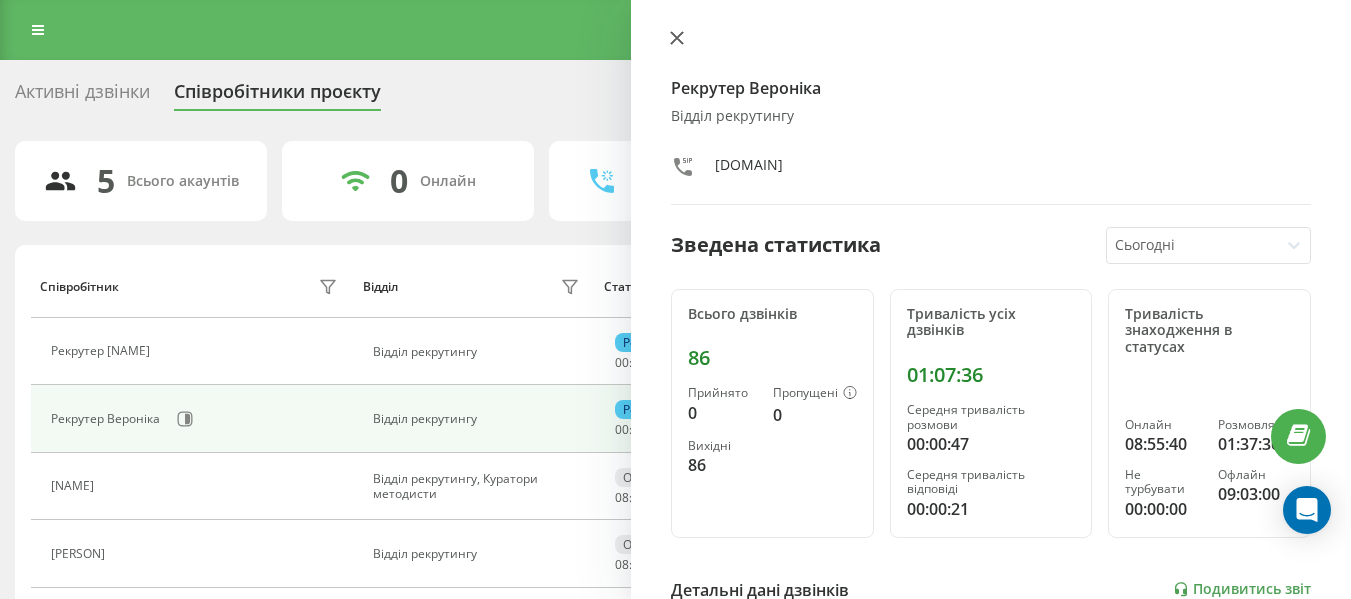 click 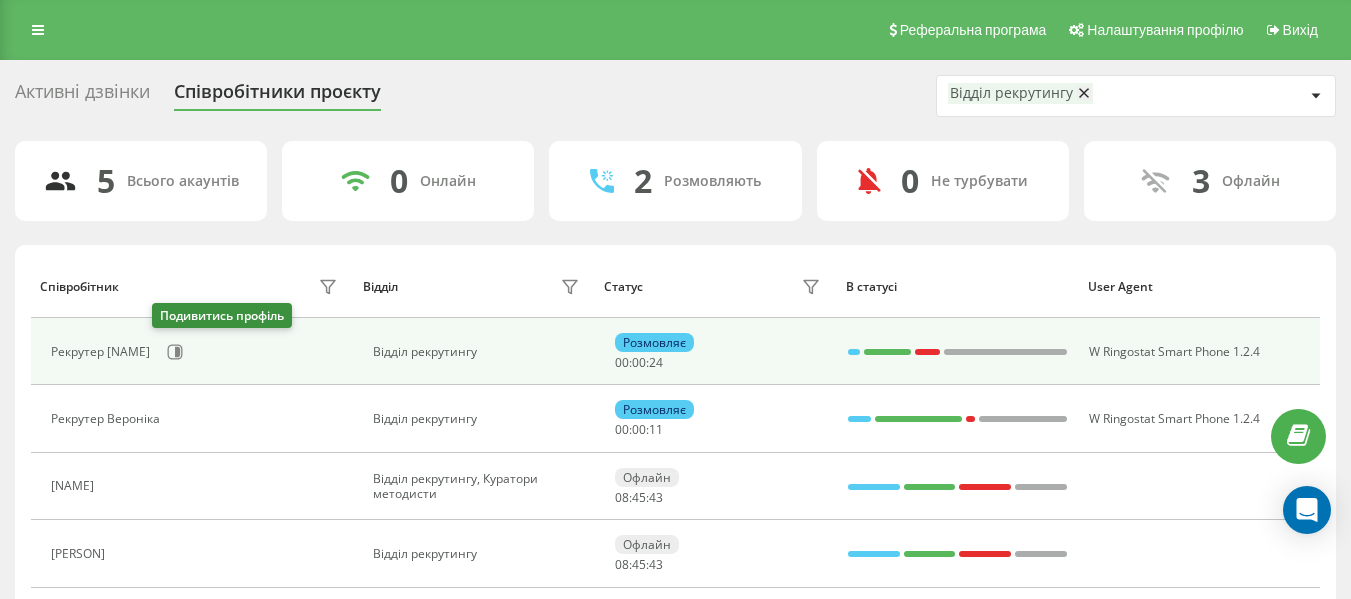 click on "Рекрутер [NAME]" at bounding box center [196, 352] 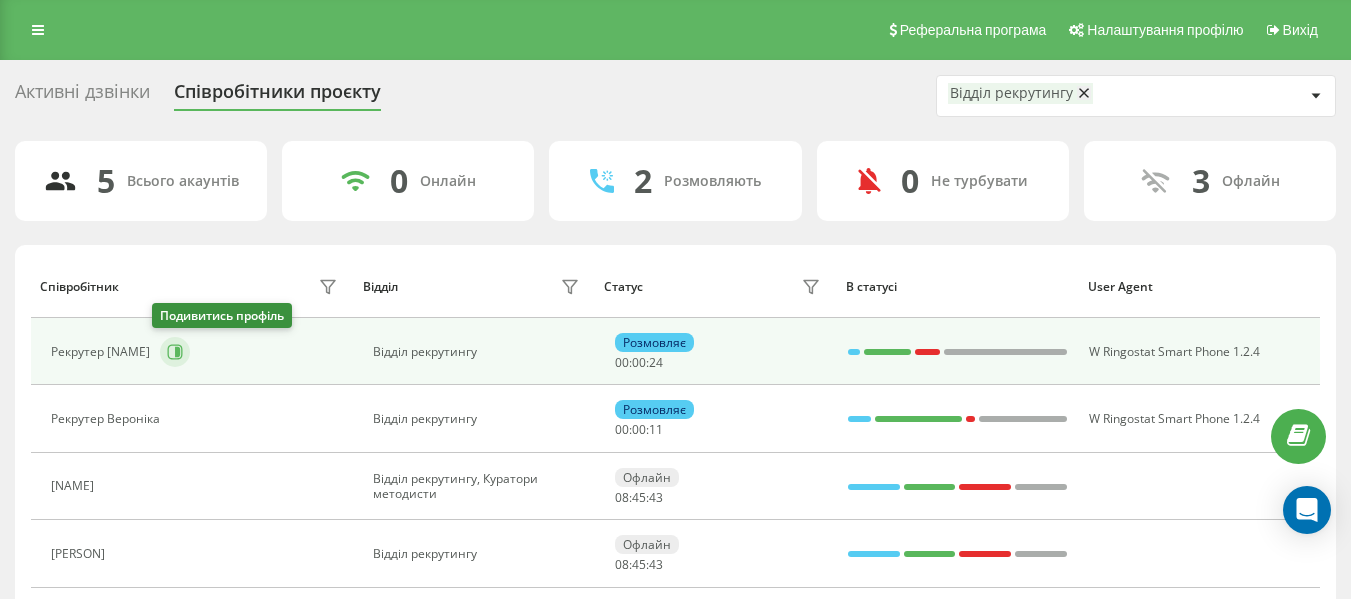 click 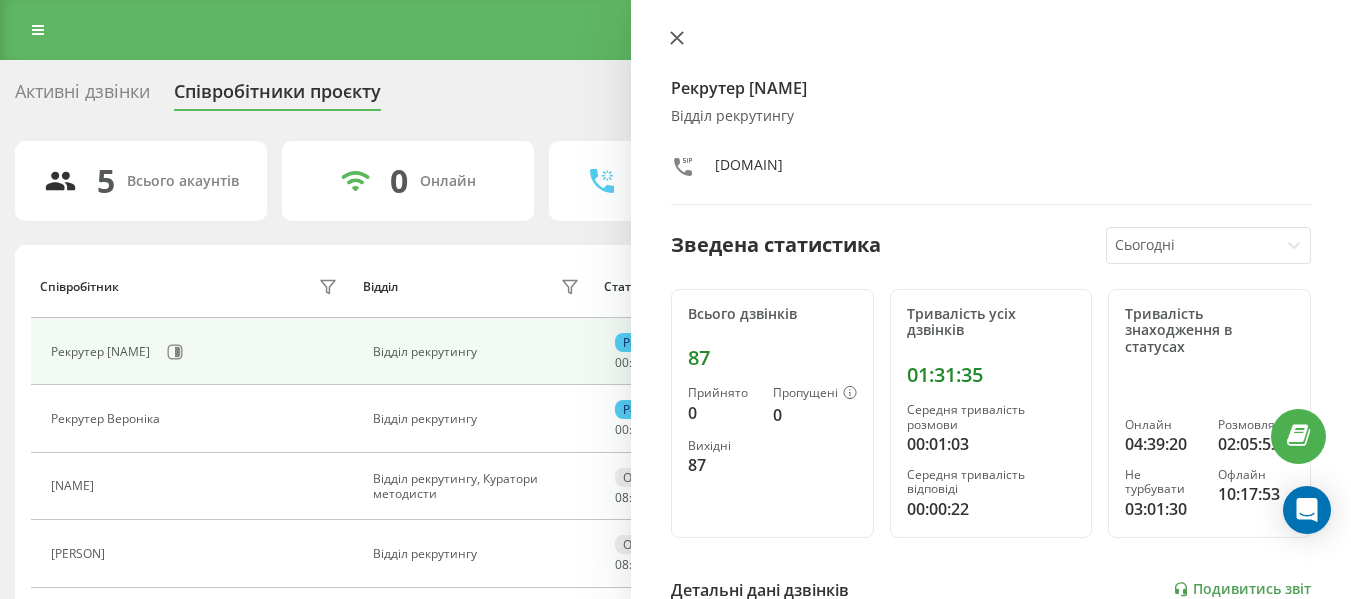 click 